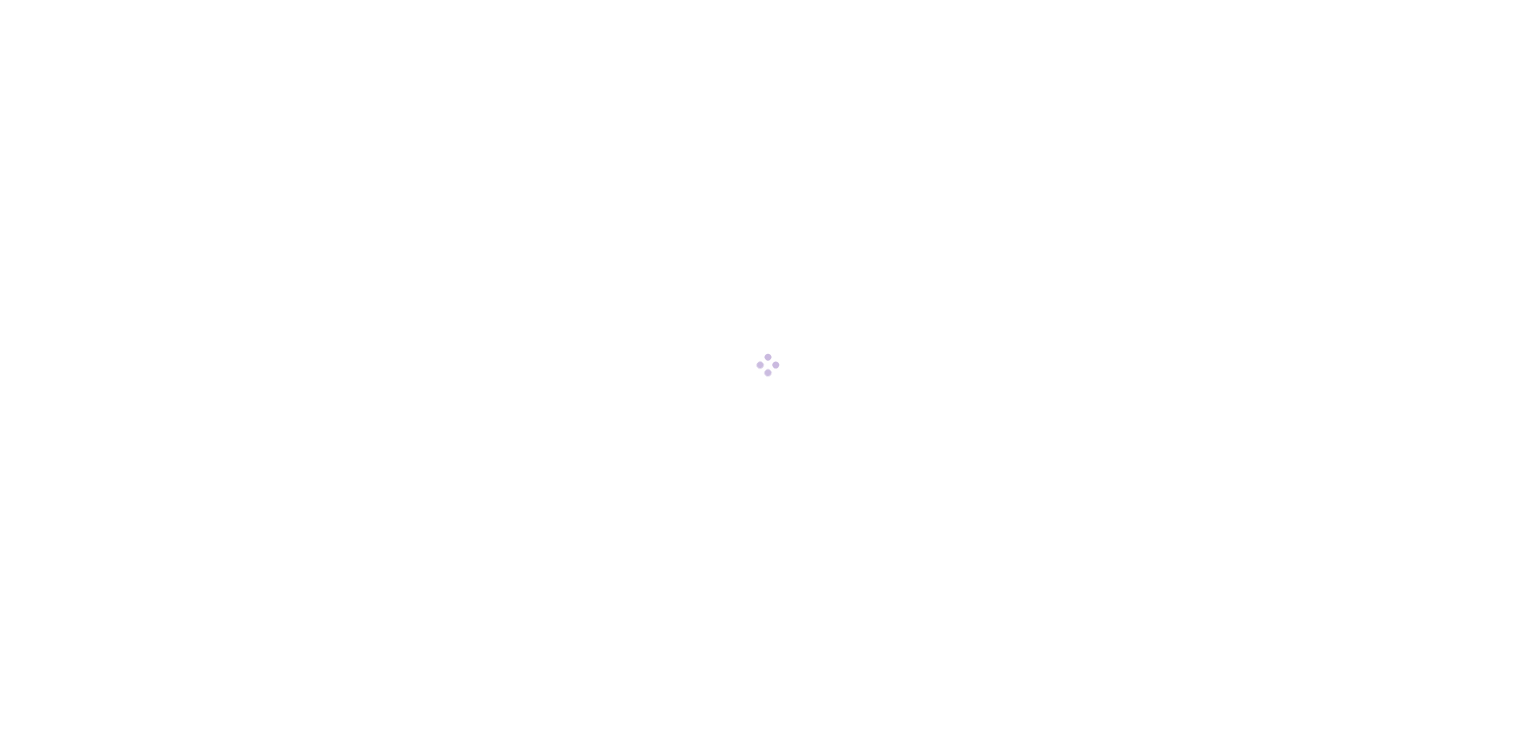 scroll, scrollTop: 0, scrollLeft: 0, axis: both 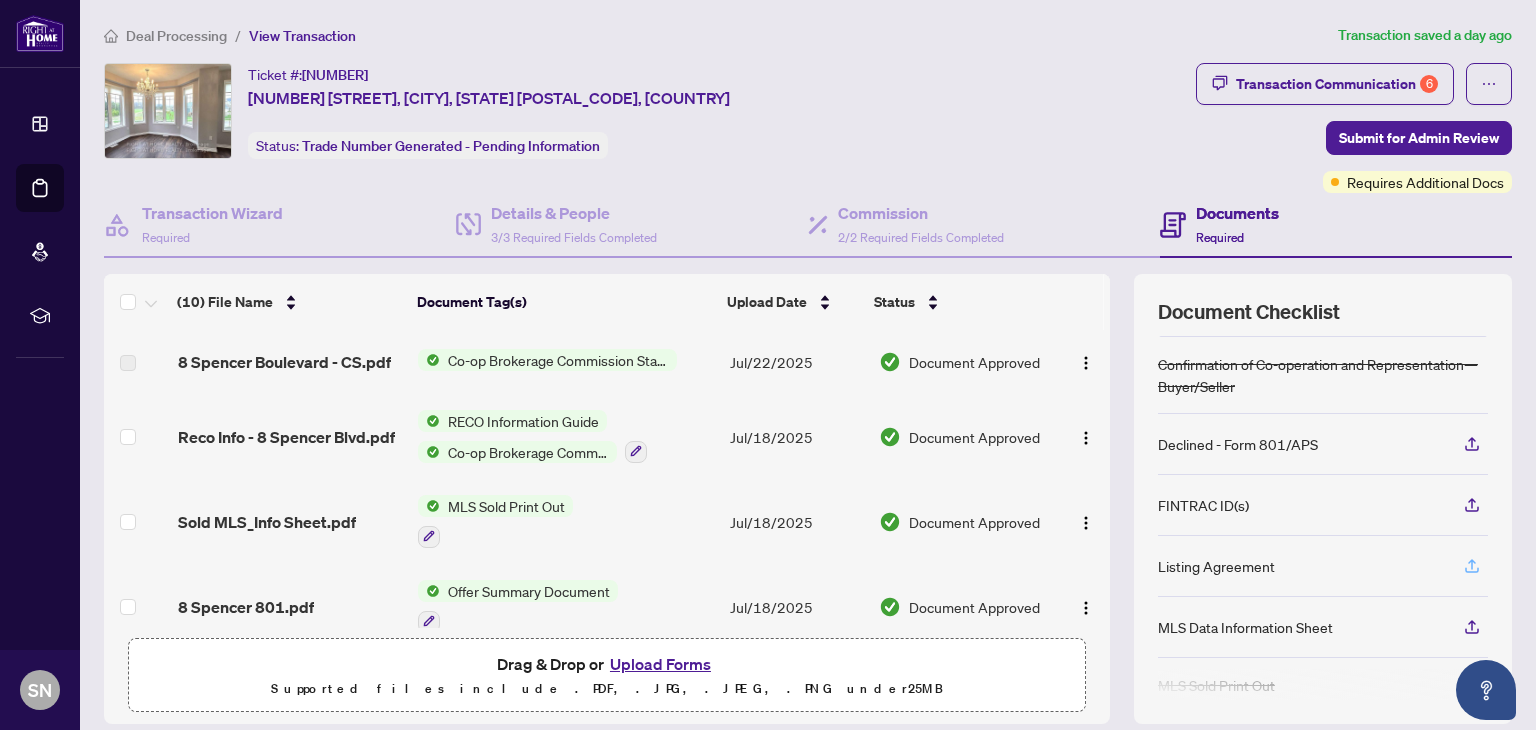 click 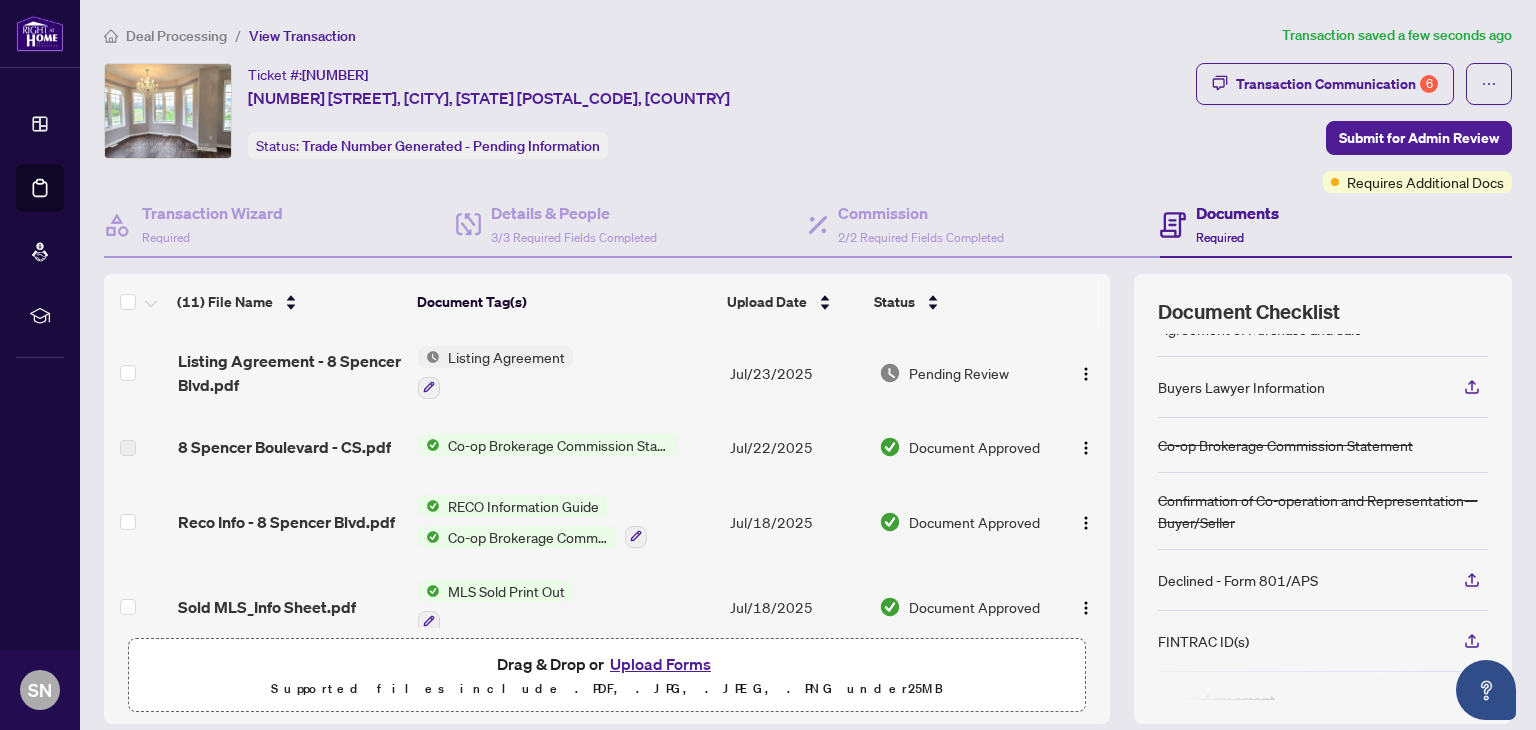 scroll, scrollTop: 28, scrollLeft: 0, axis: vertical 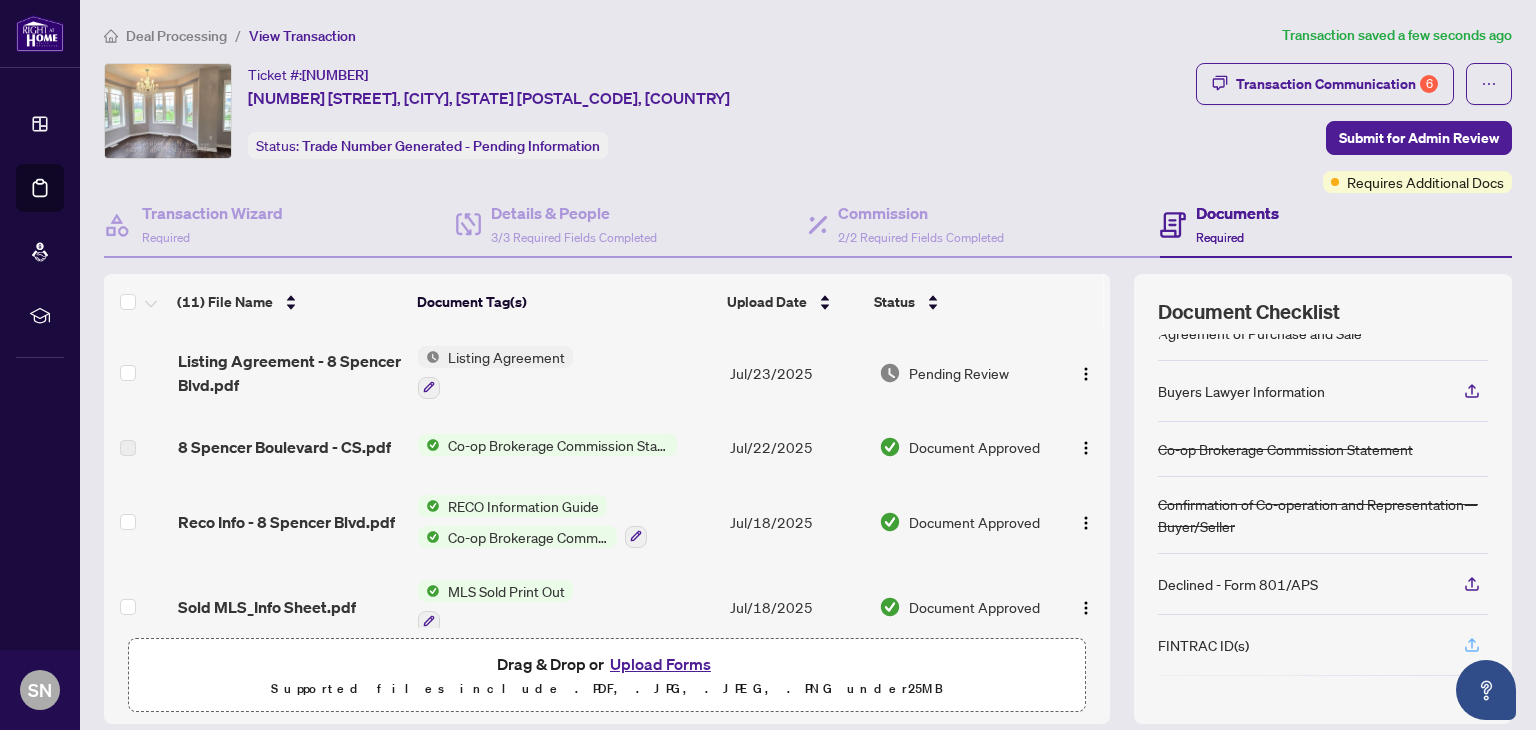 click 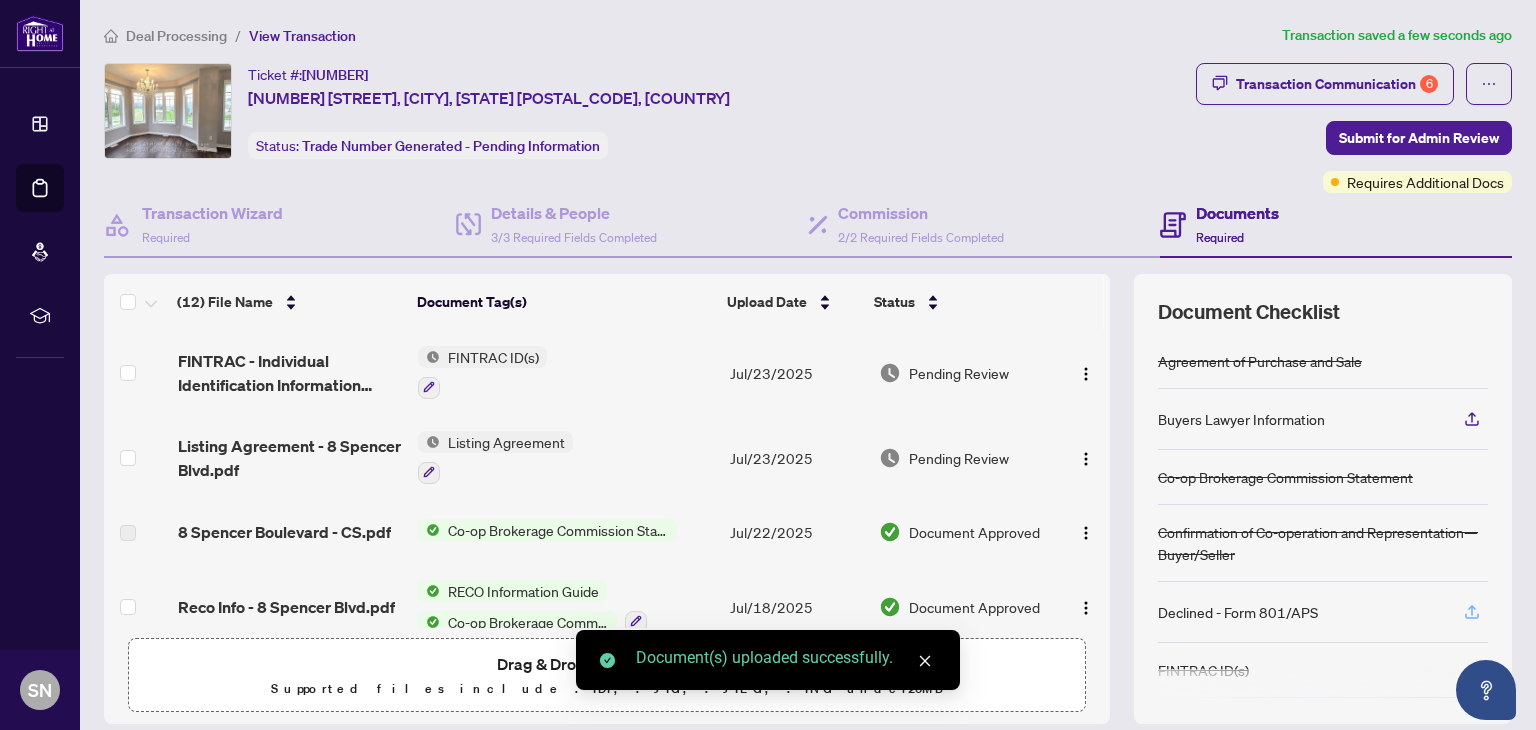 click 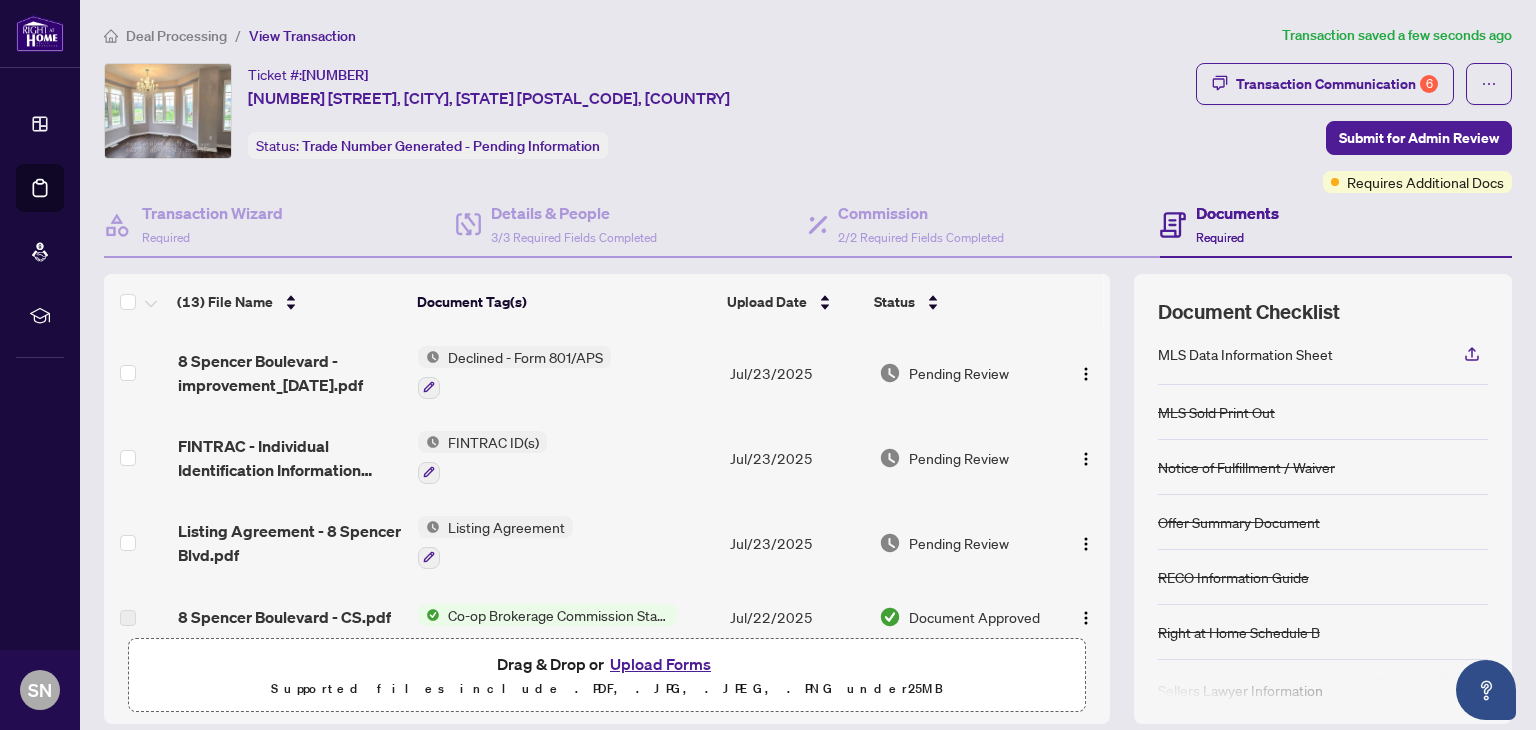 scroll, scrollTop: 507, scrollLeft: 0, axis: vertical 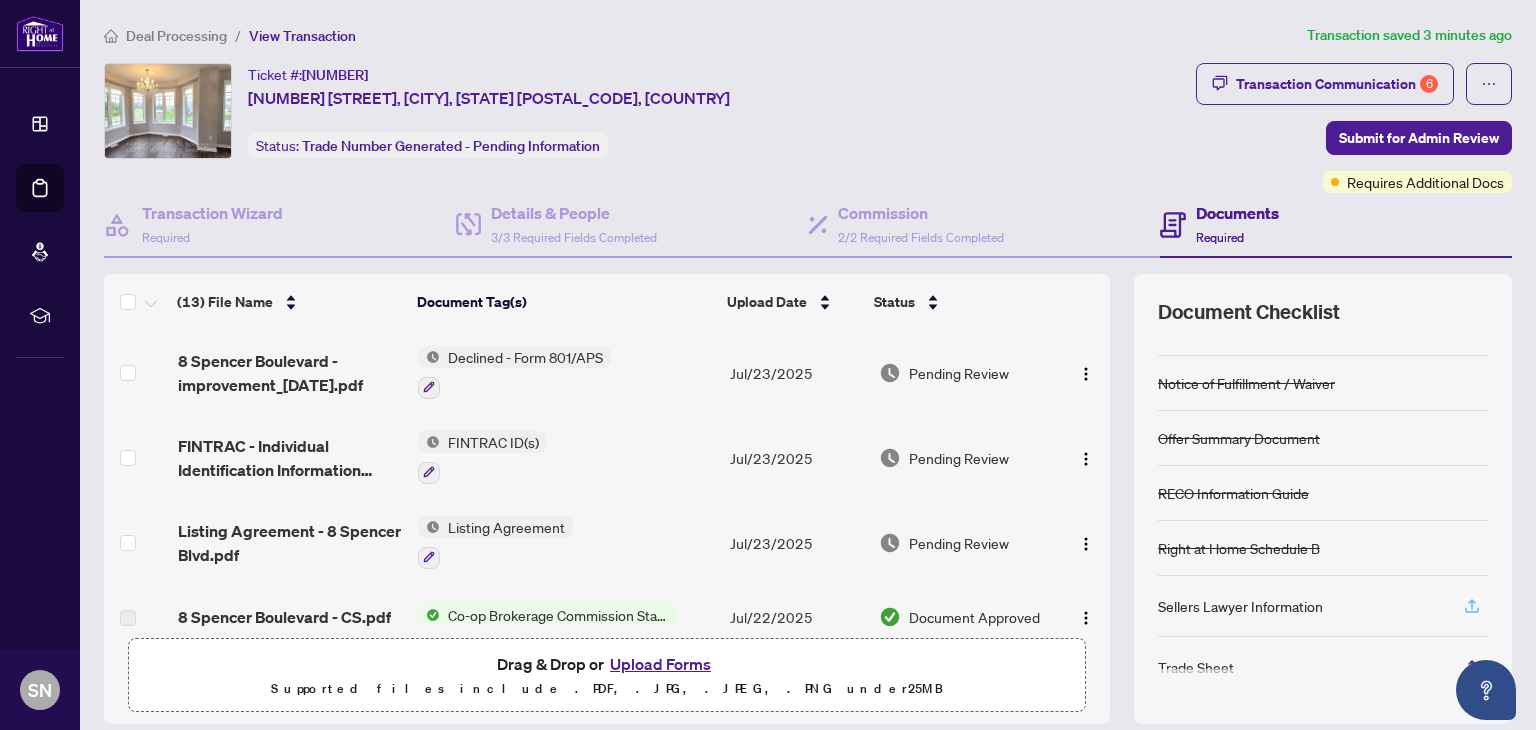 click 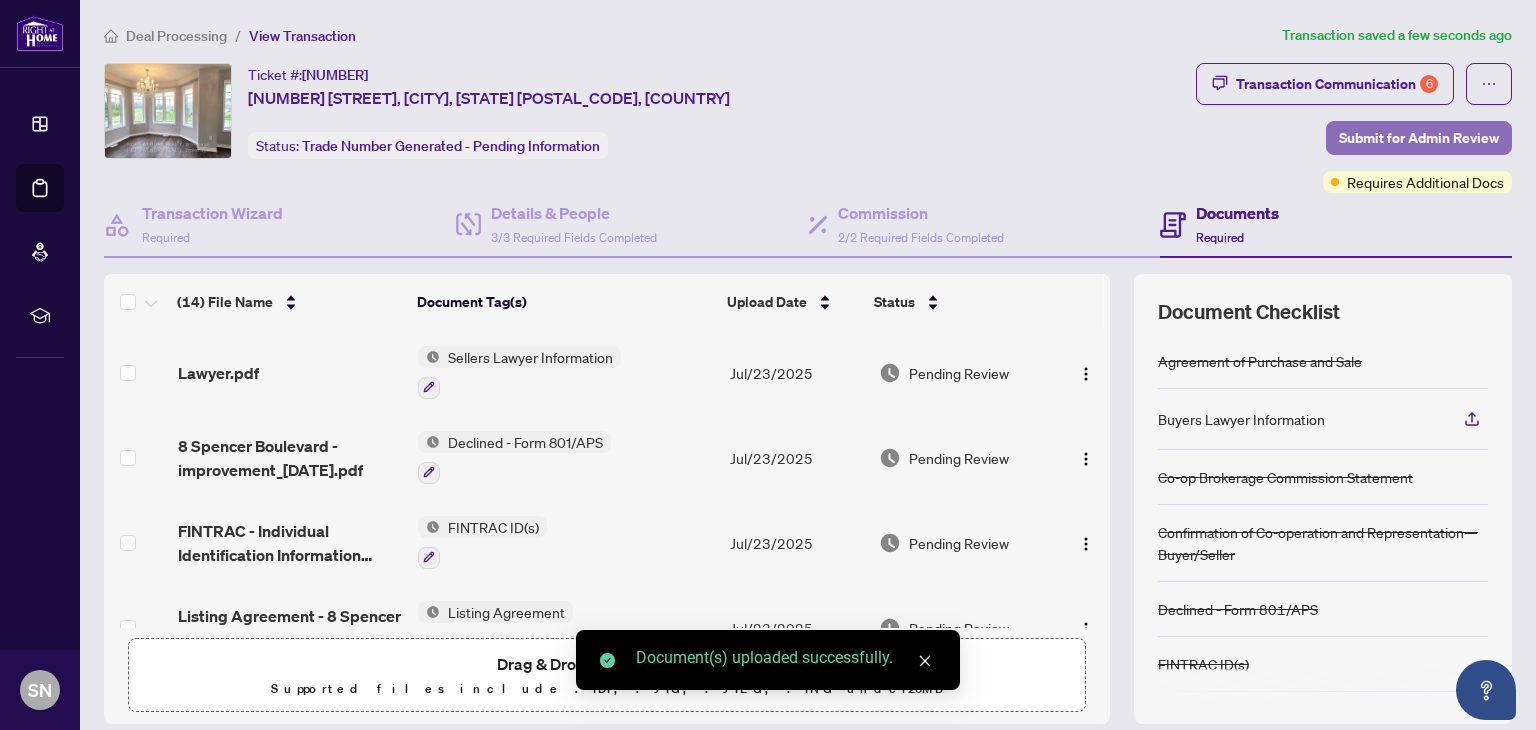 click on "Submit for Admin Review" at bounding box center (1419, 138) 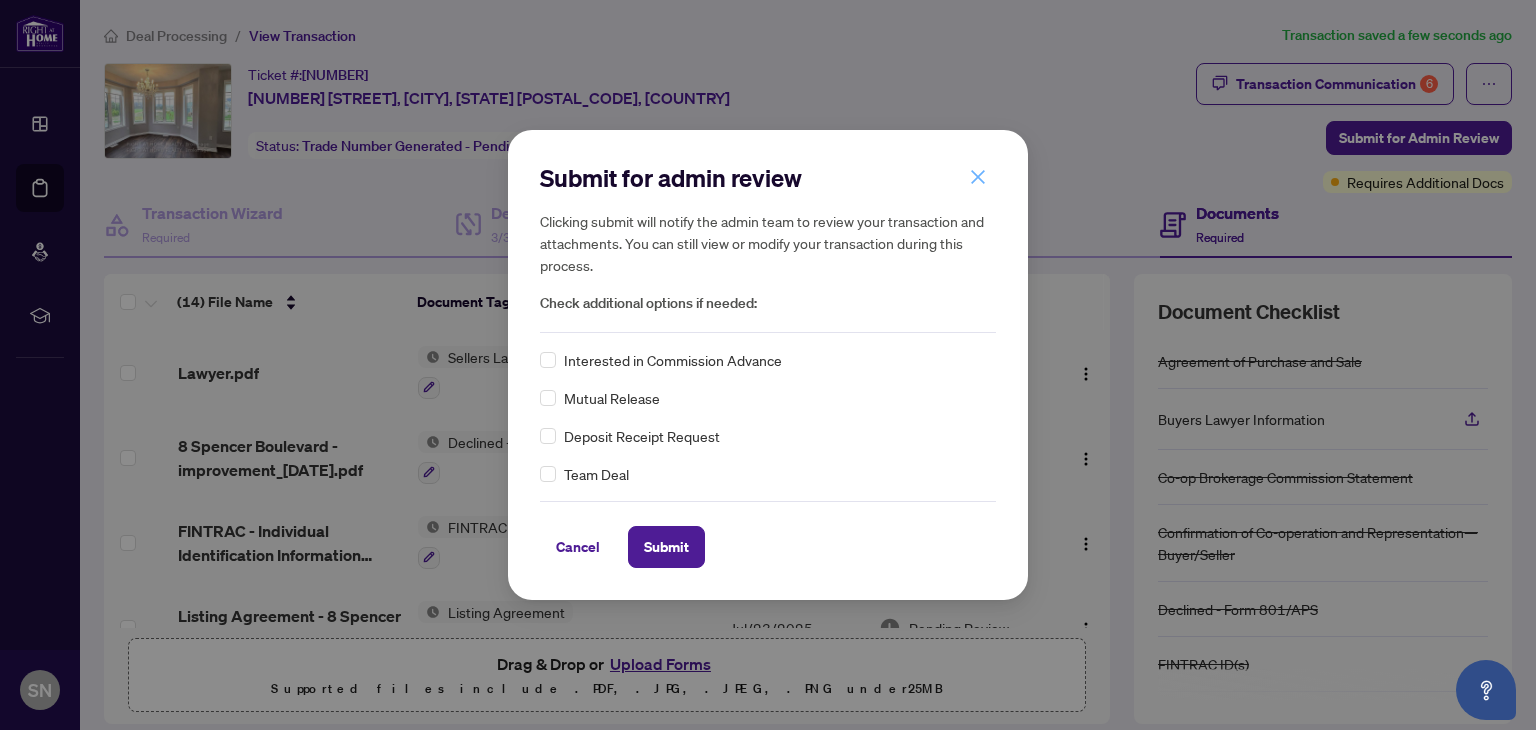 click 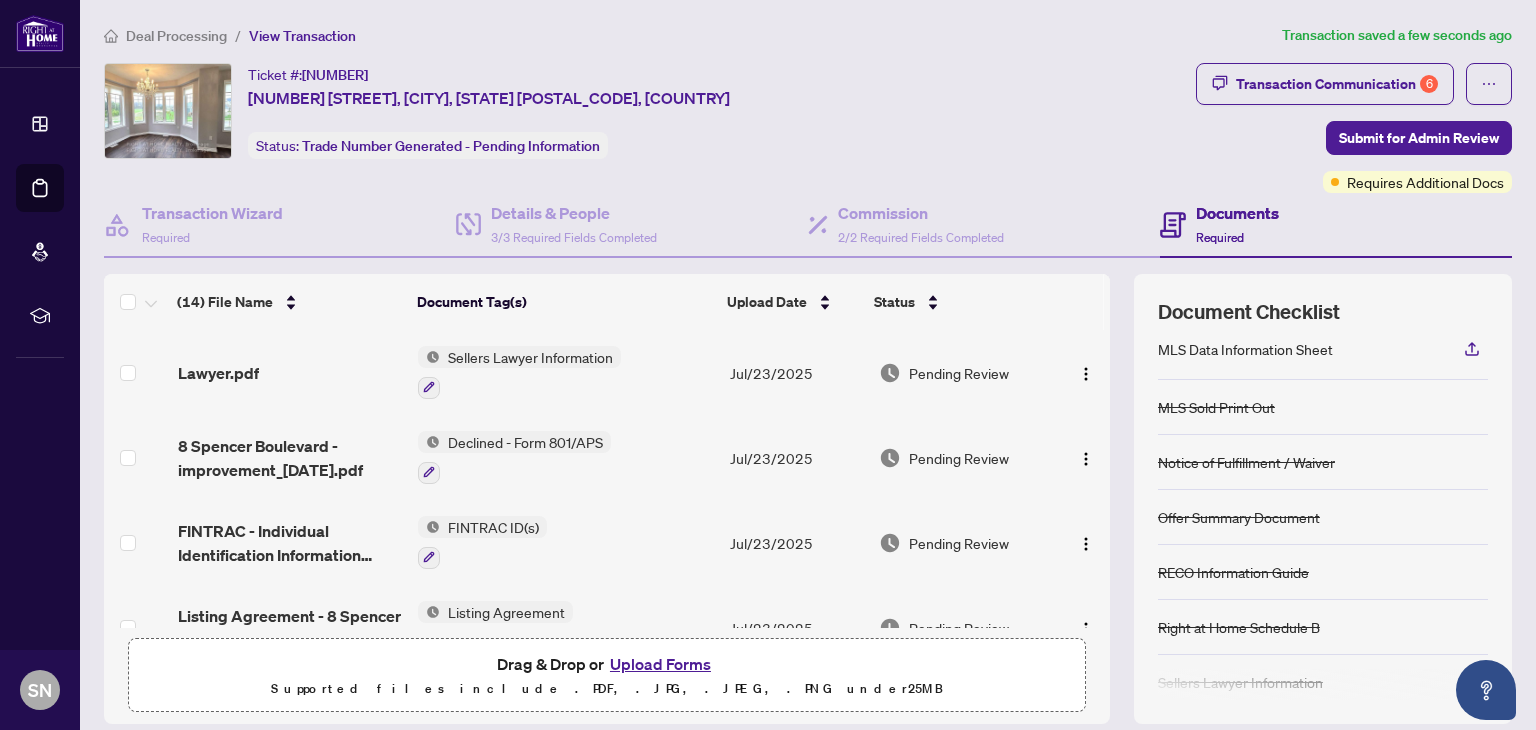 scroll, scrollTop: 435, scrollLeft: 0, axis: vertical 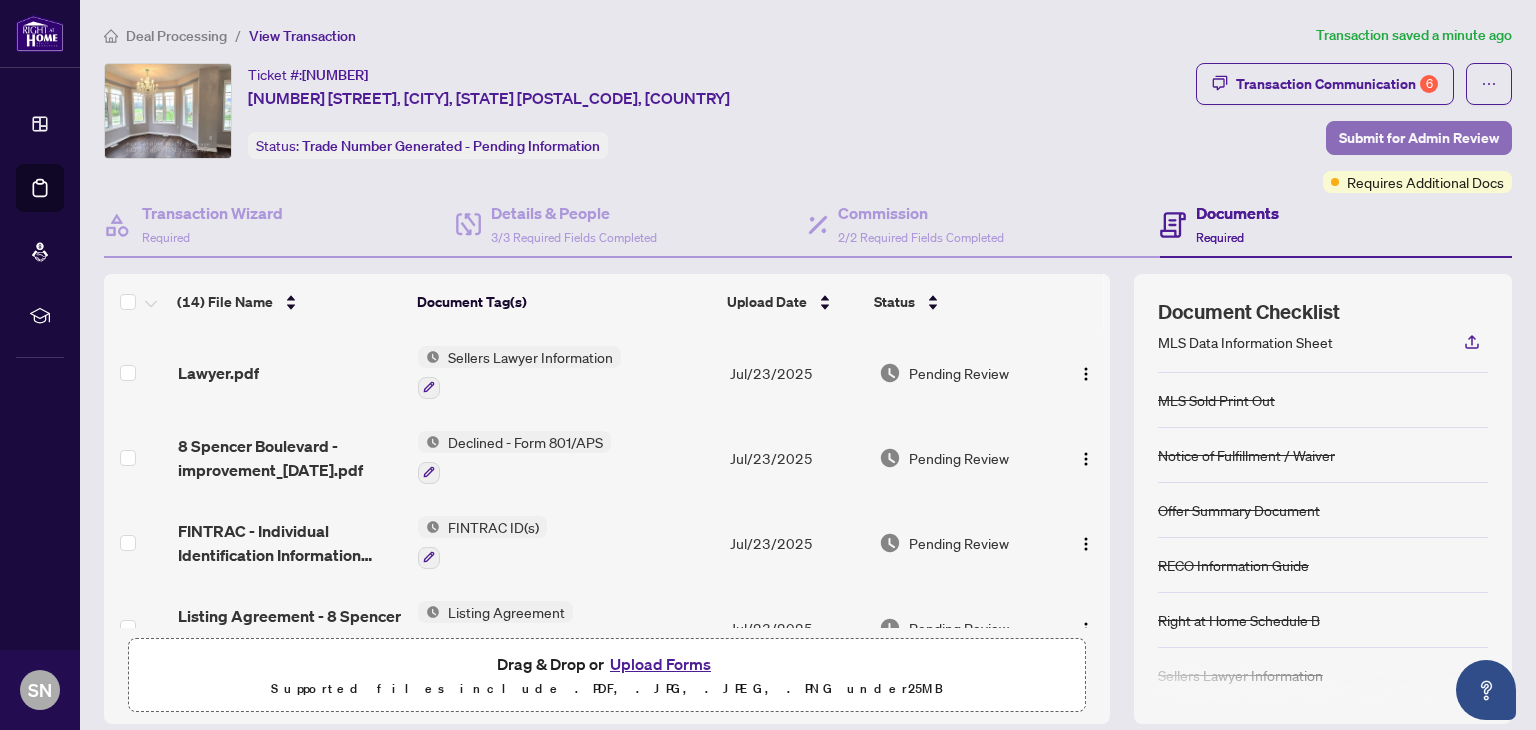 click on "Submit for Admin Review" at bounding box center [1419, 138] 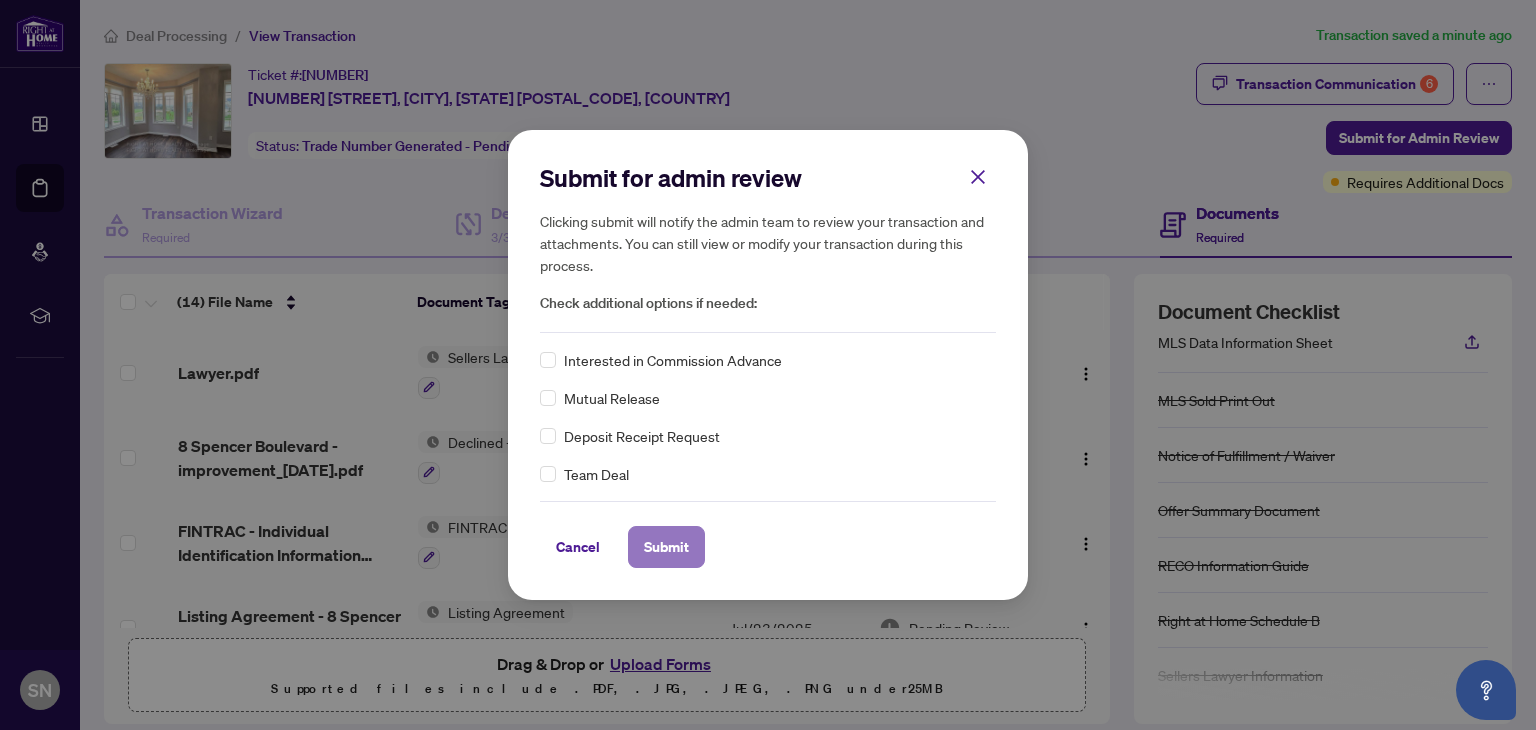 click on "Submit" at bounding box center [666, 547] 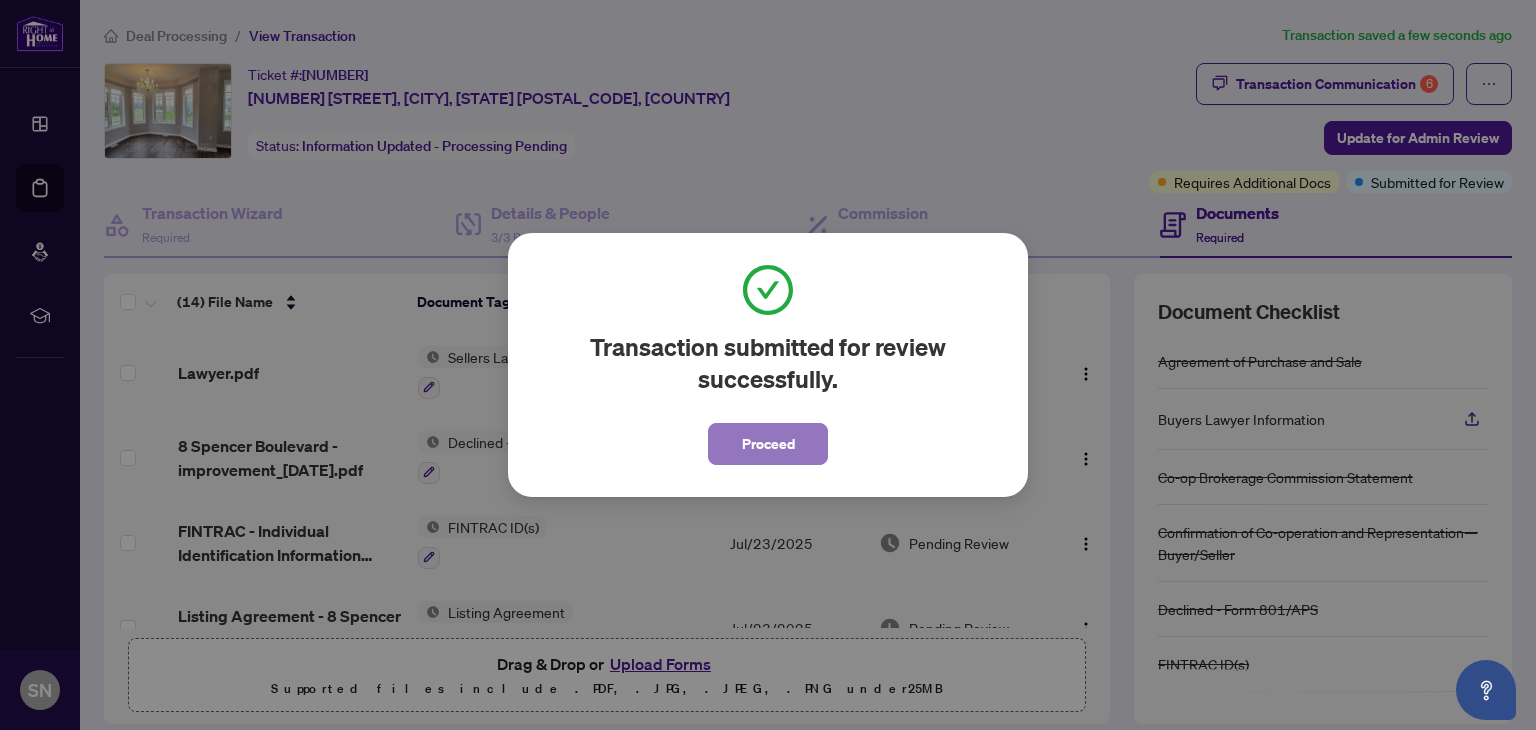 click on "Proceed" at bounding box center (768, 444) 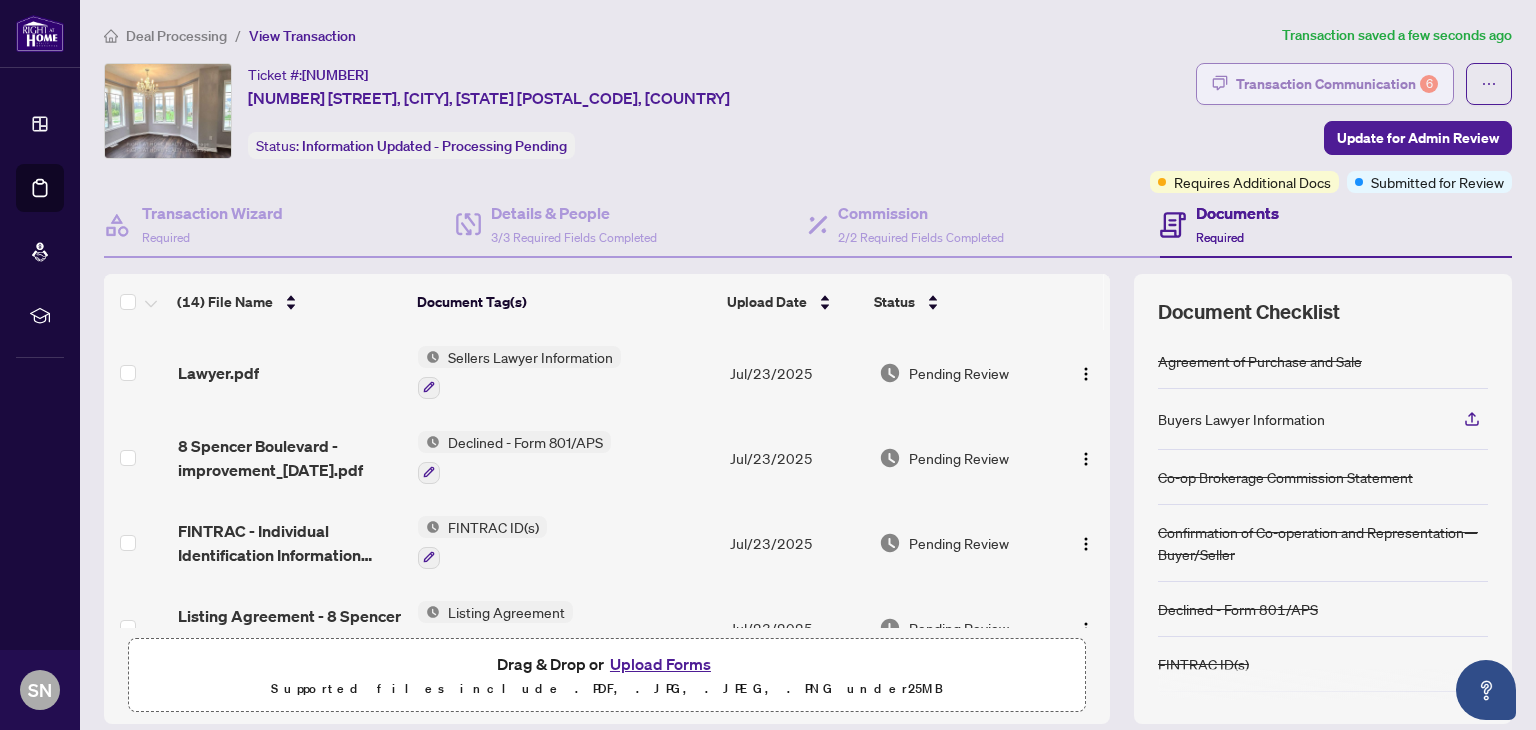 click on "Transaction Communication 6" at bounding box center (1337, 84) 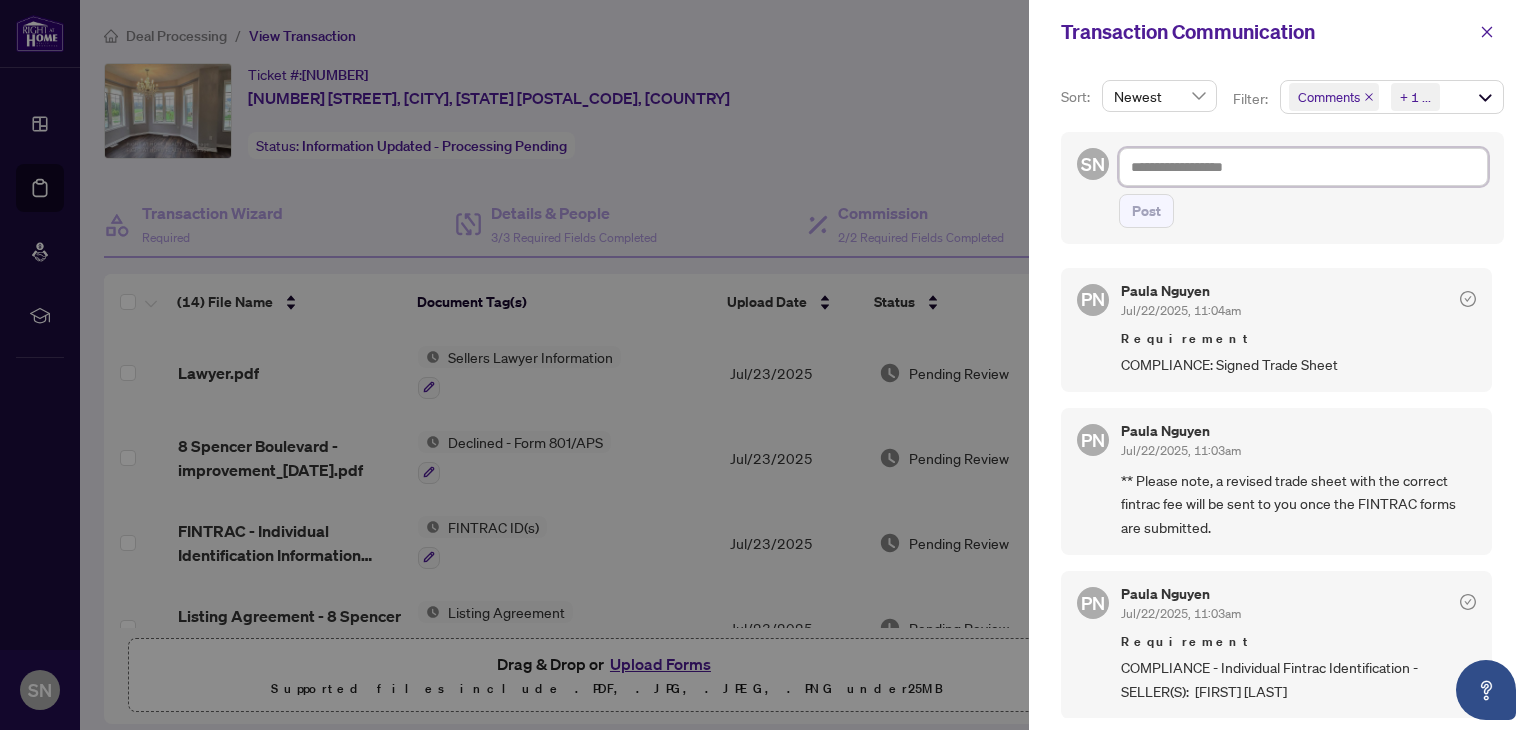 click at bounding box center (1303, 167) 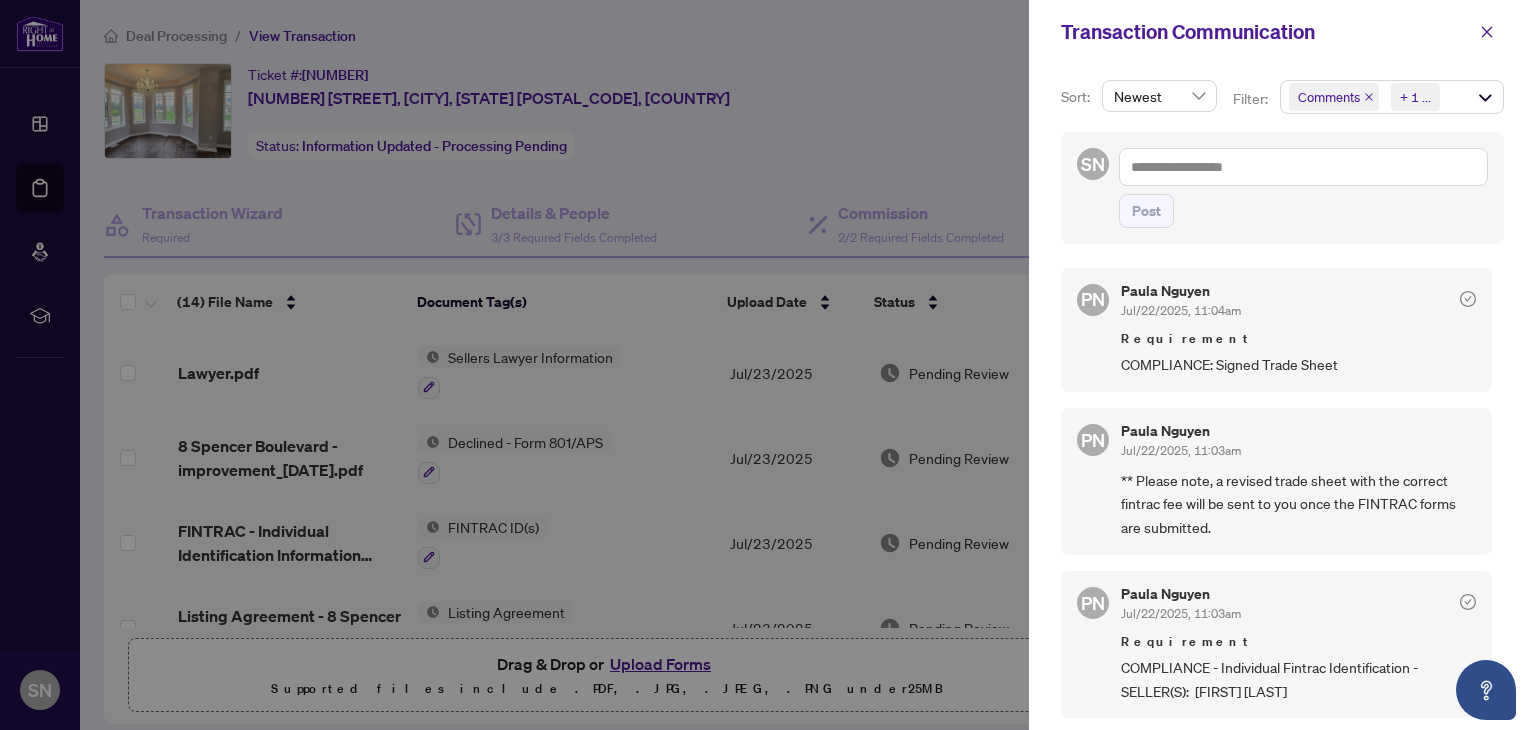 click on "Requirement" at bounding box center (1298, 339) 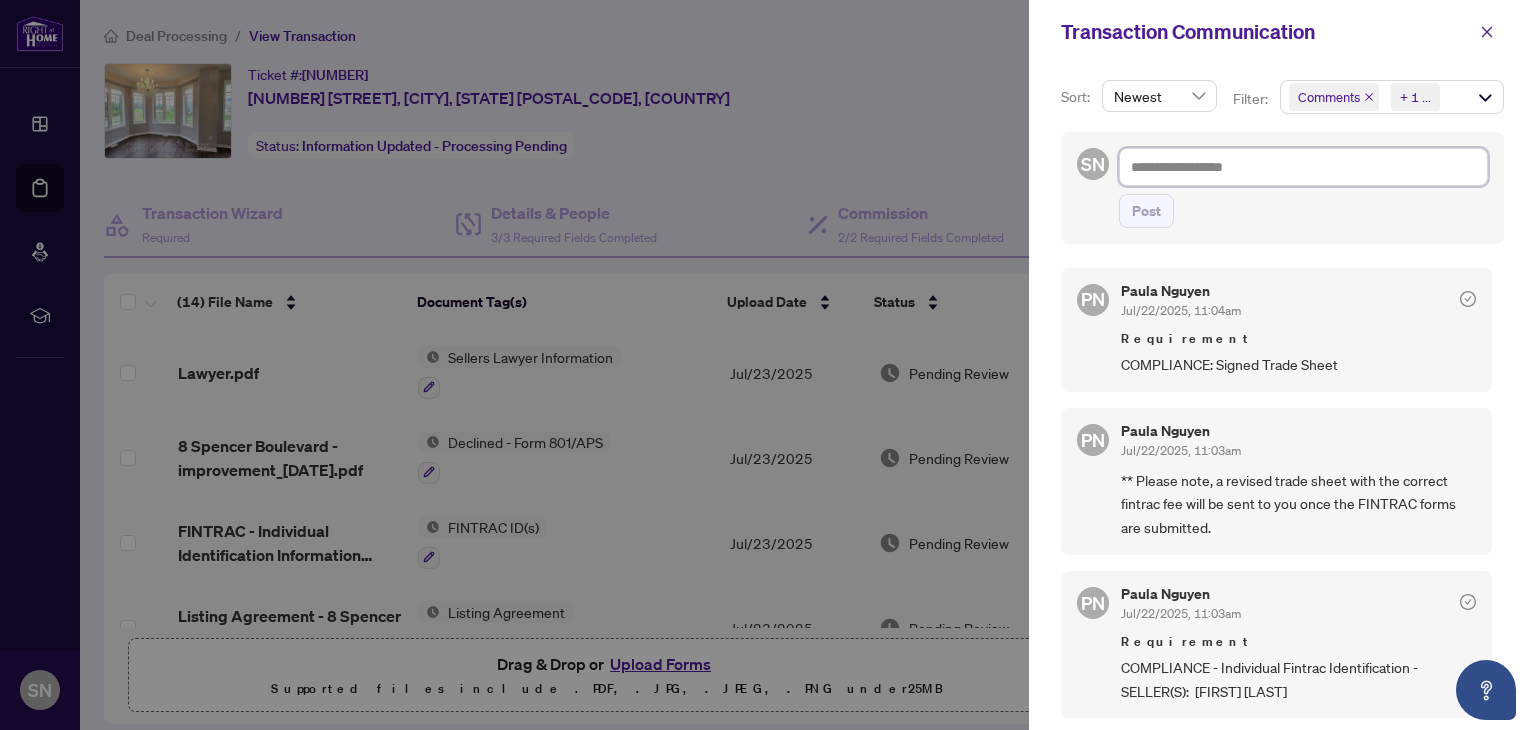 click at bounding box center [1303, 167] 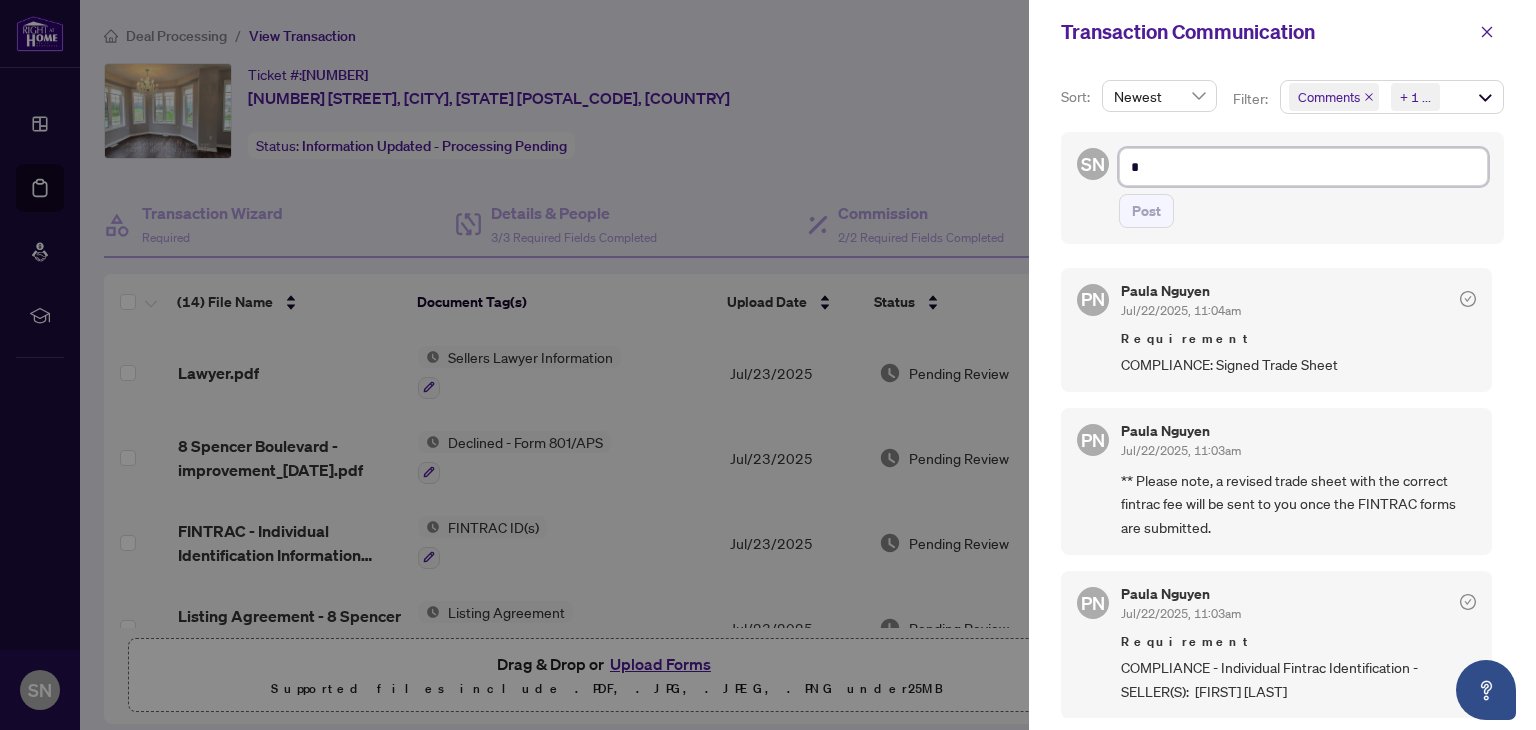 type on "*" 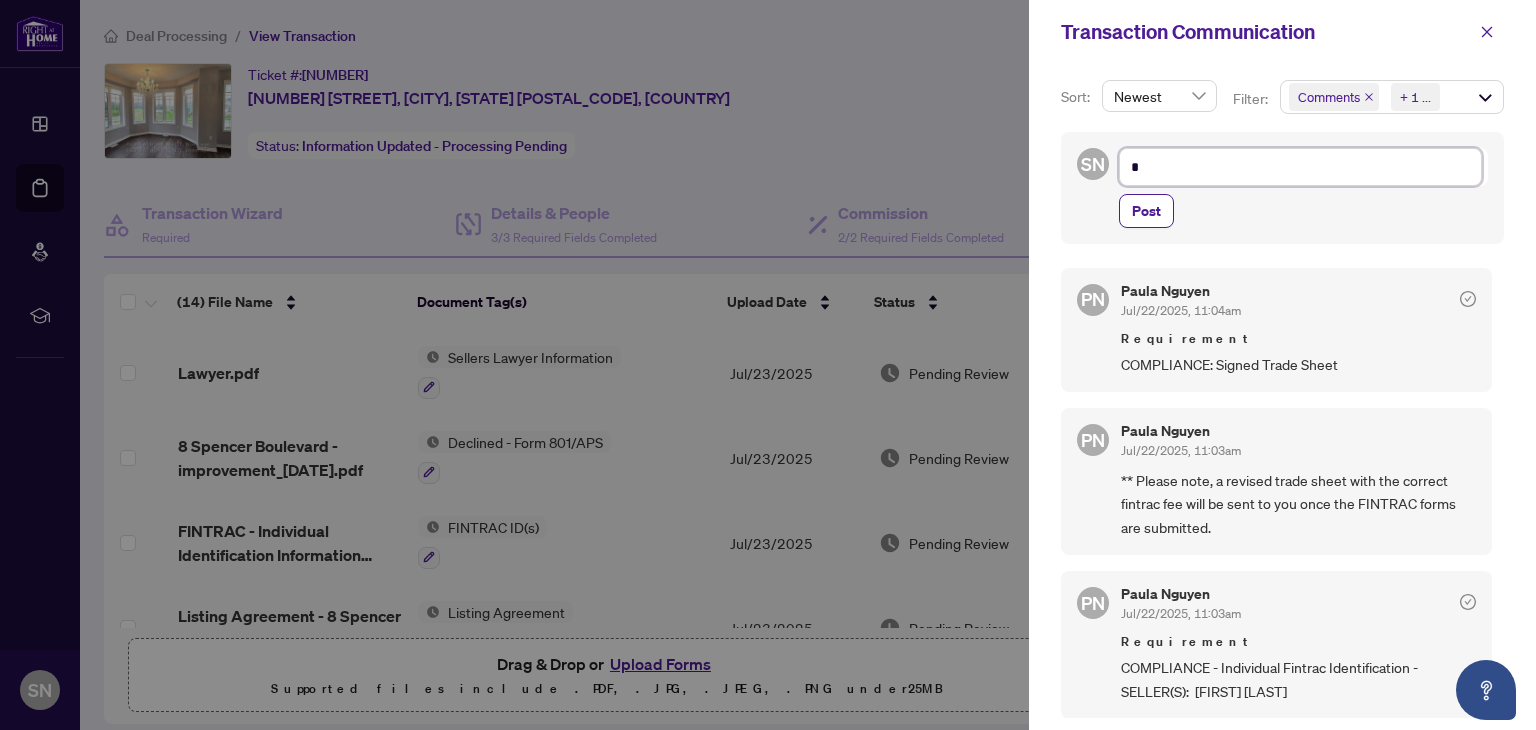 type on "**" 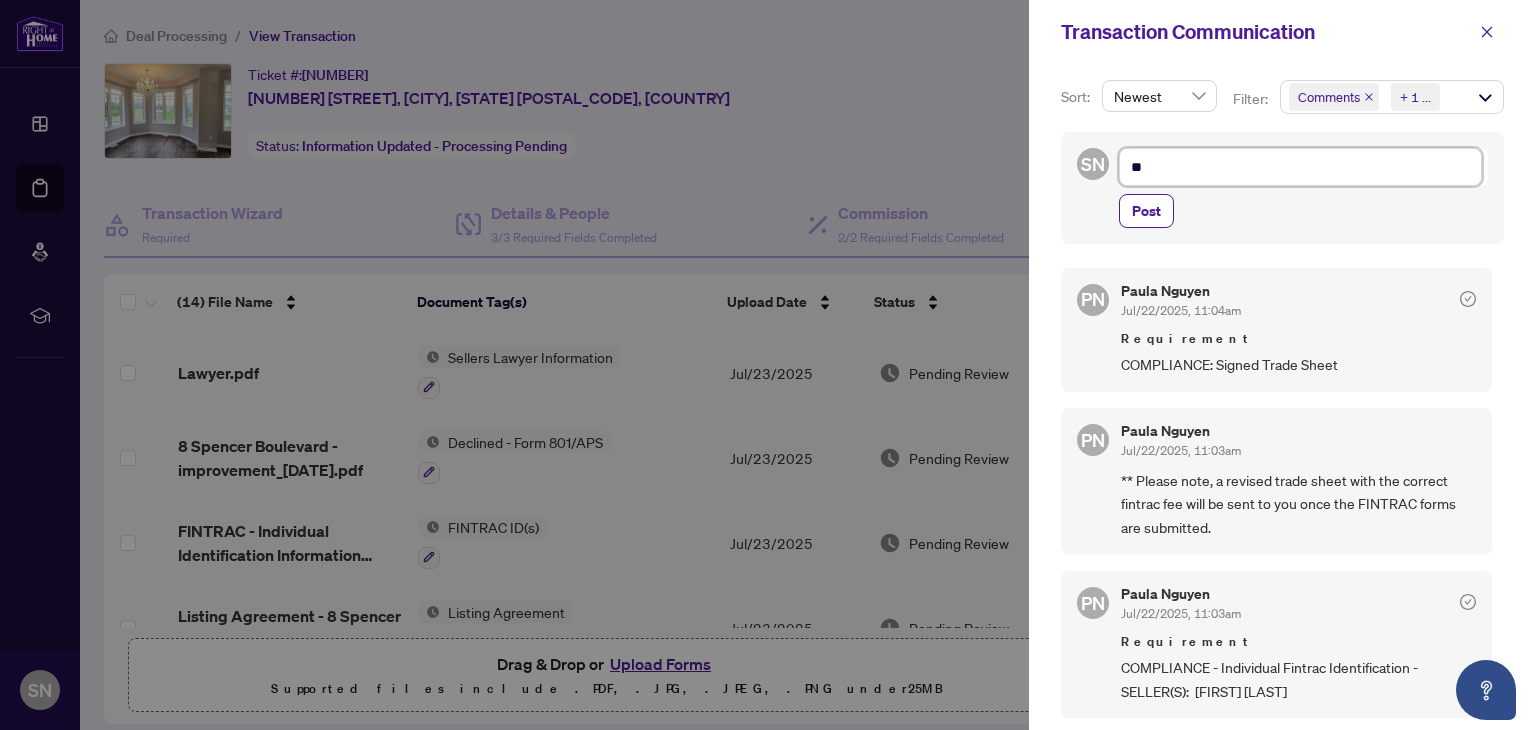 type on "***" 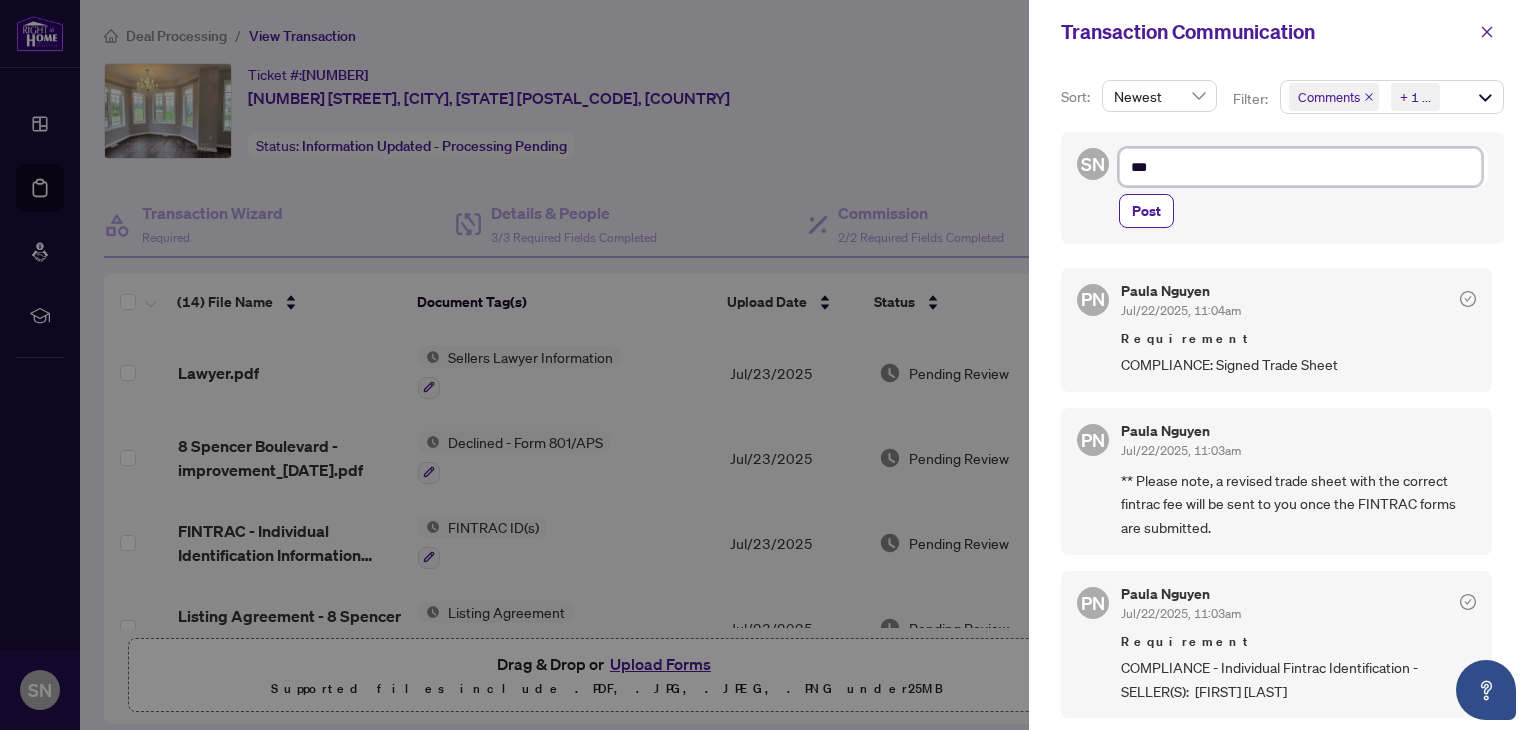 type on "***" 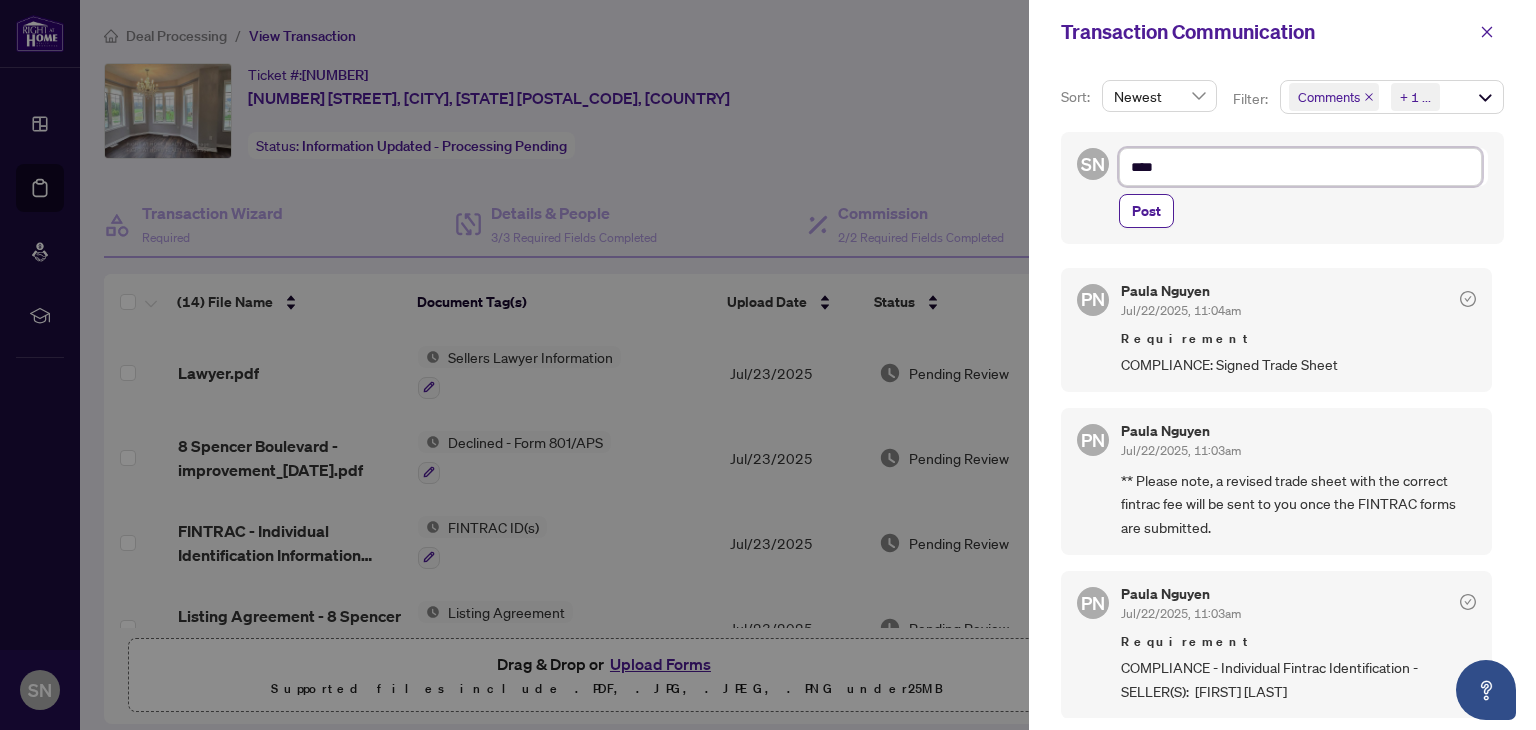 type on "*****" 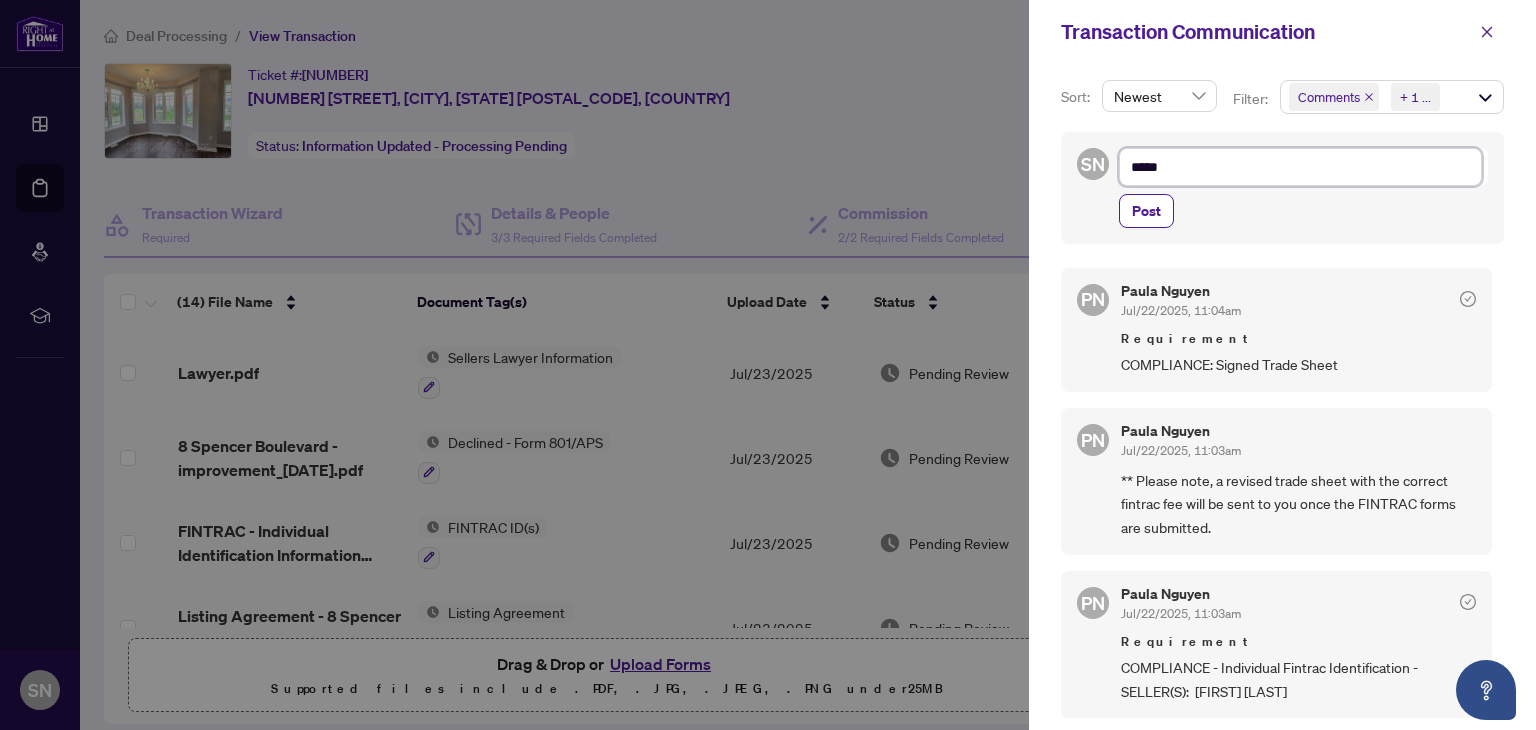 type on "******" 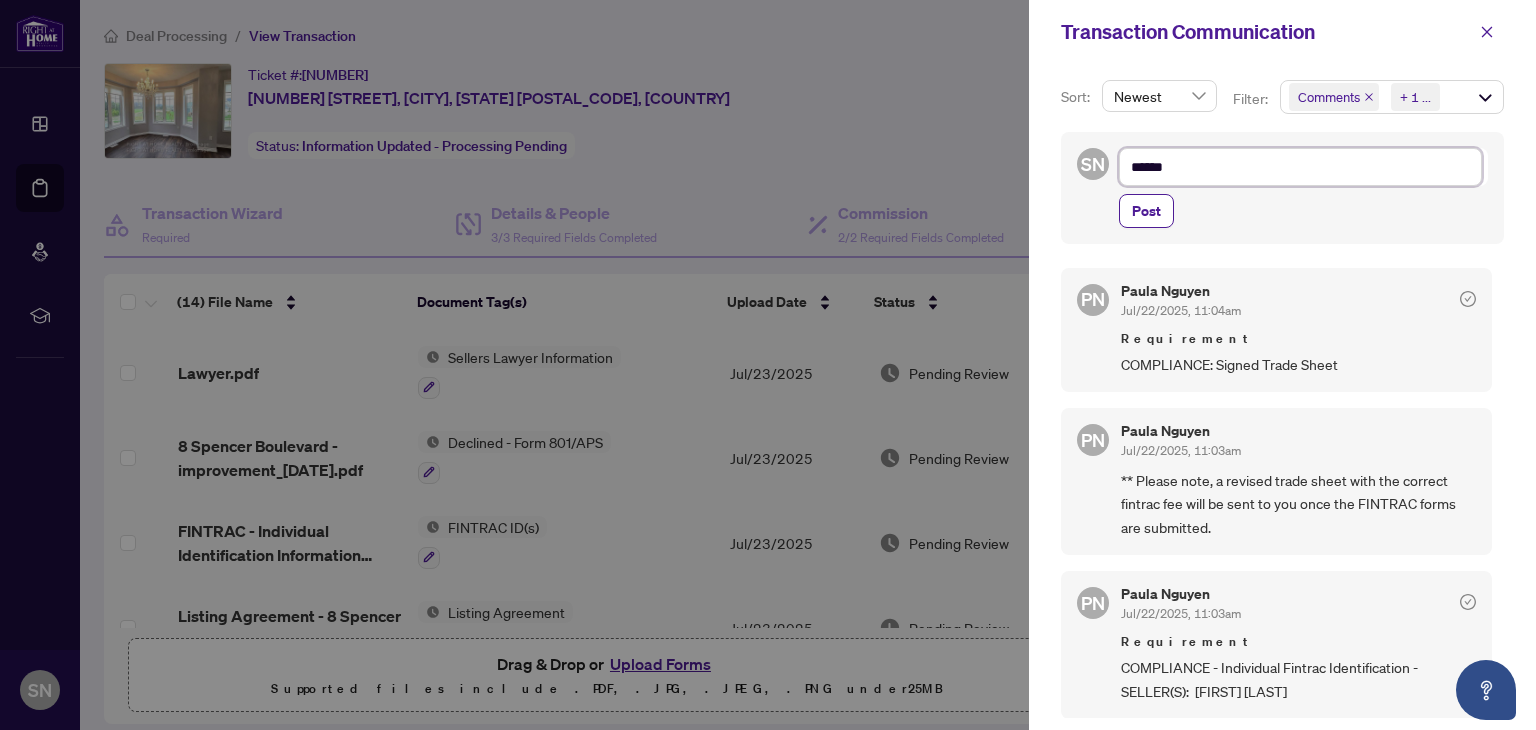 type on "*******" 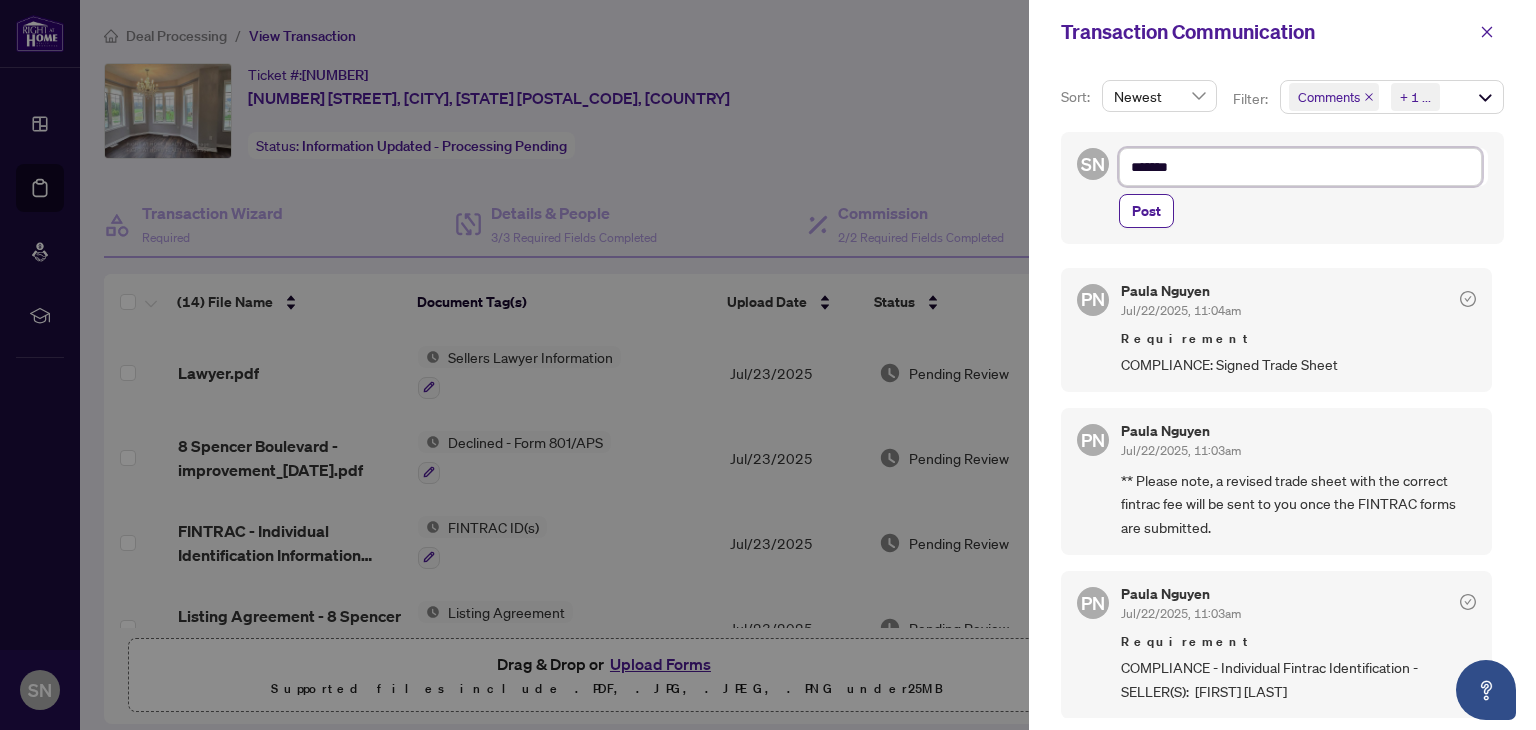 type on "*******" 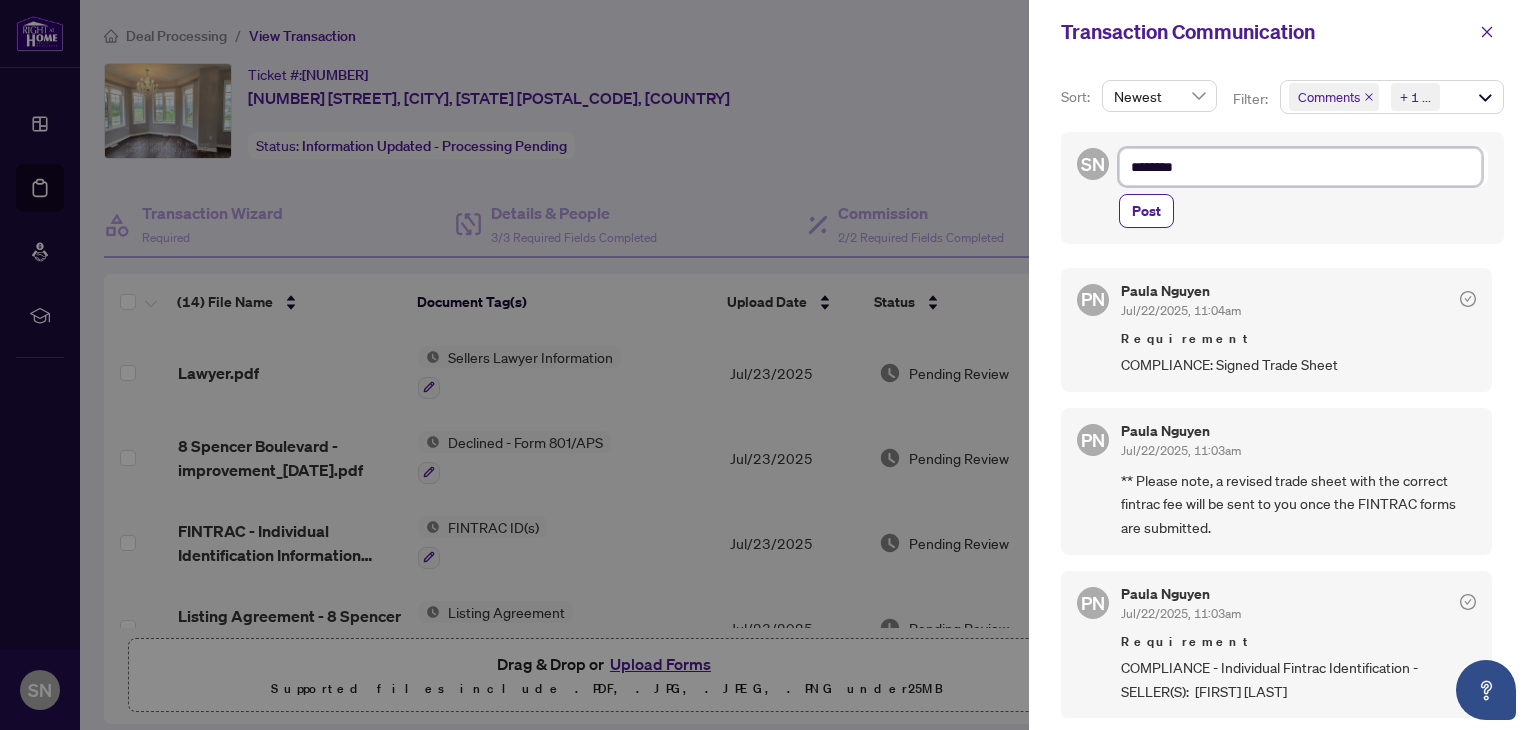 type on "*******" 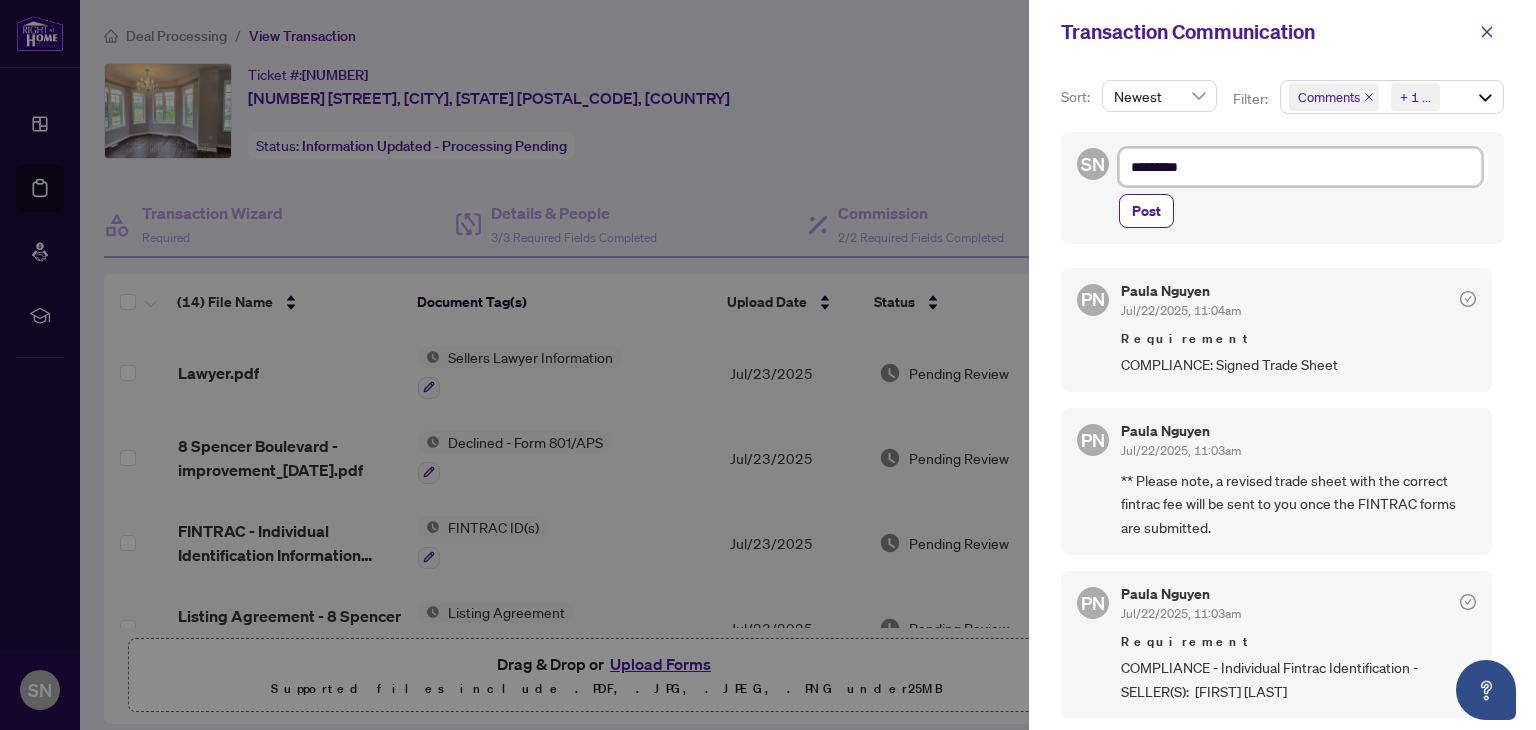type on "**********" 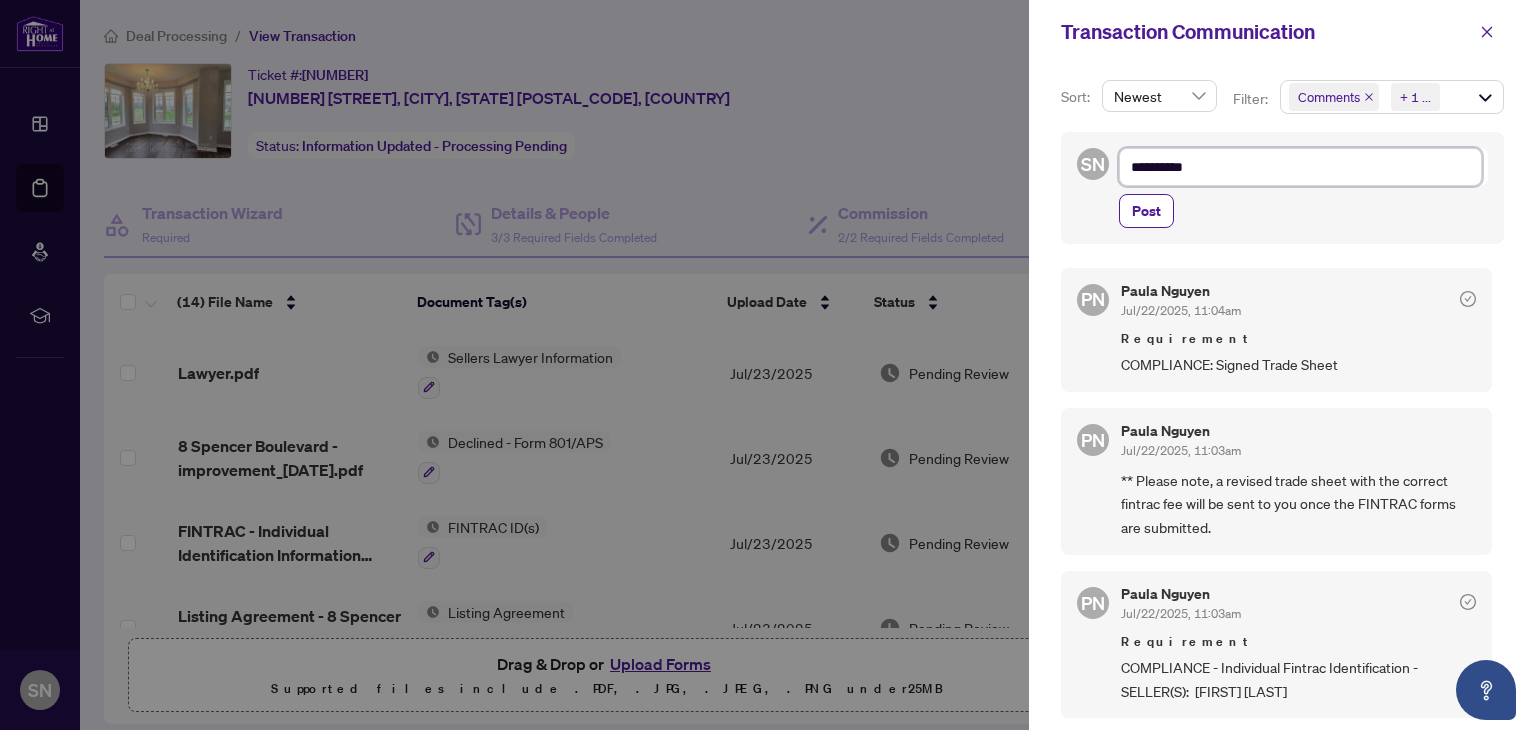 type on "**********" 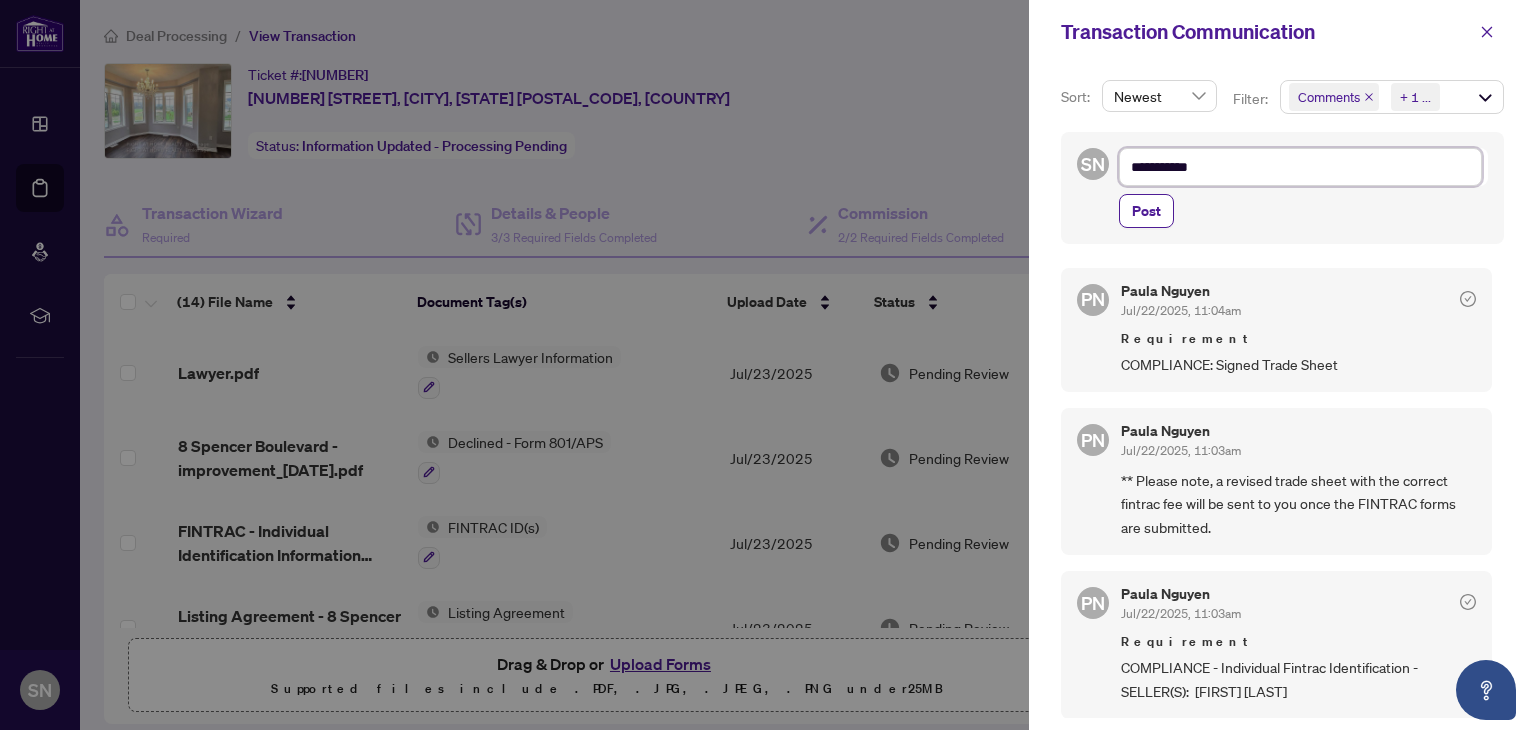 type on "**********" 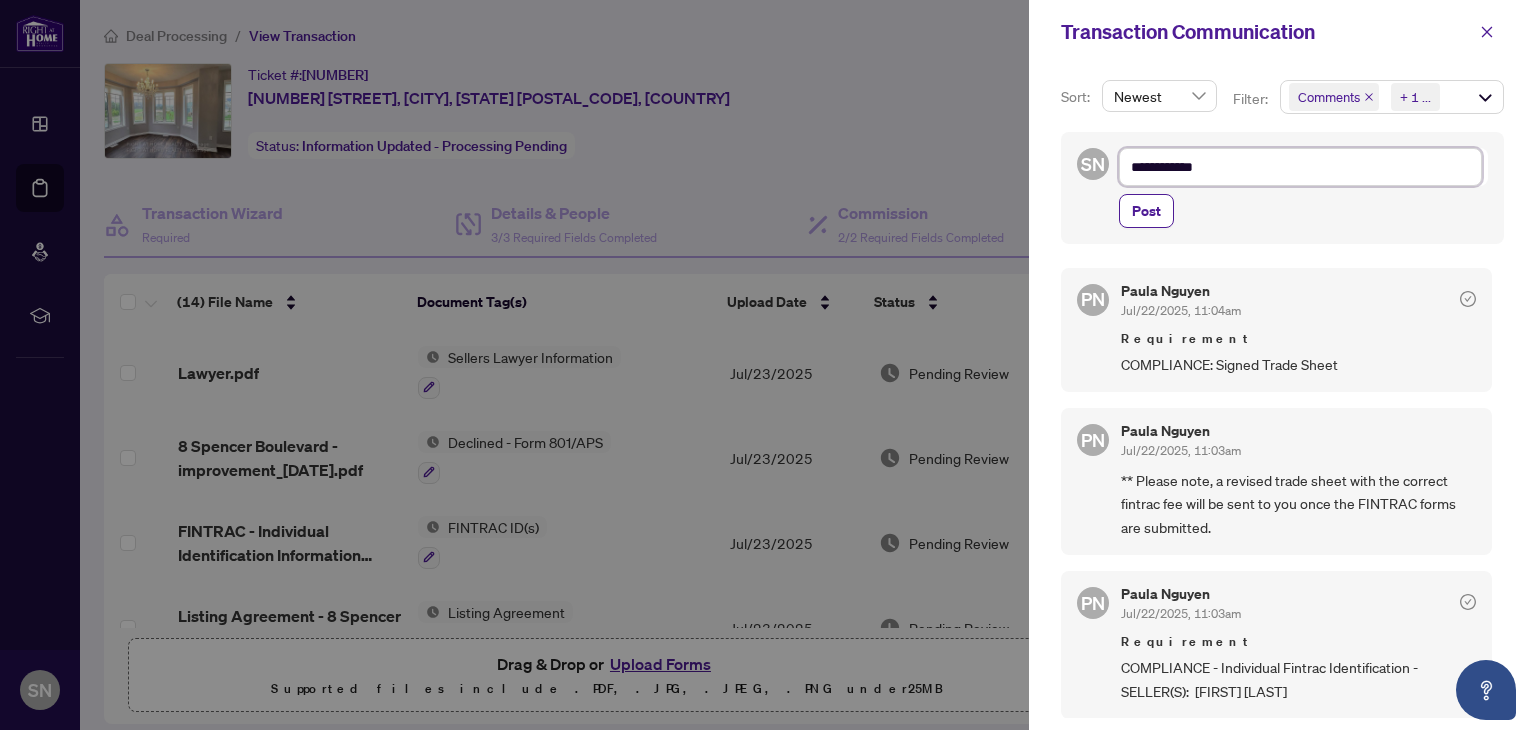 type on "**********" 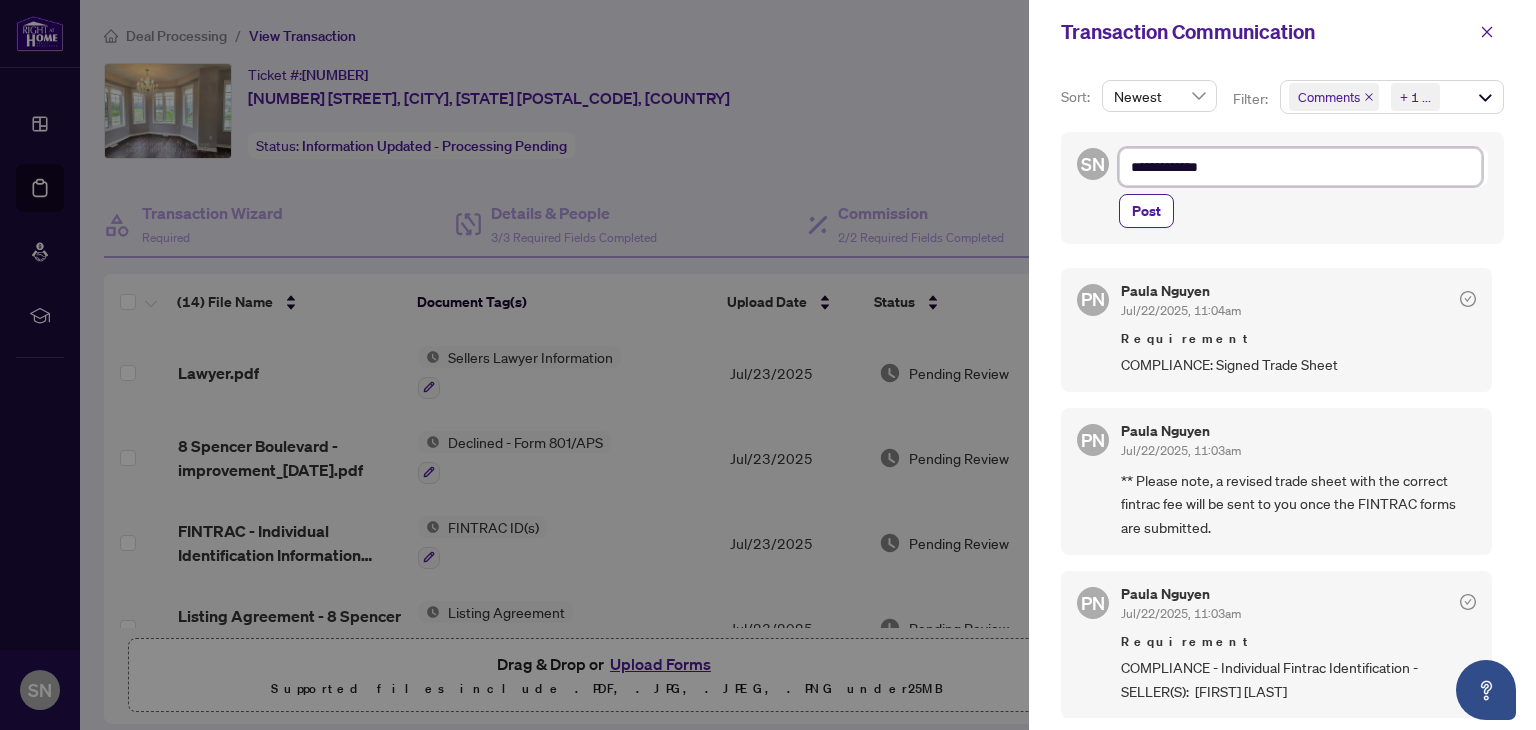 type on "**********" 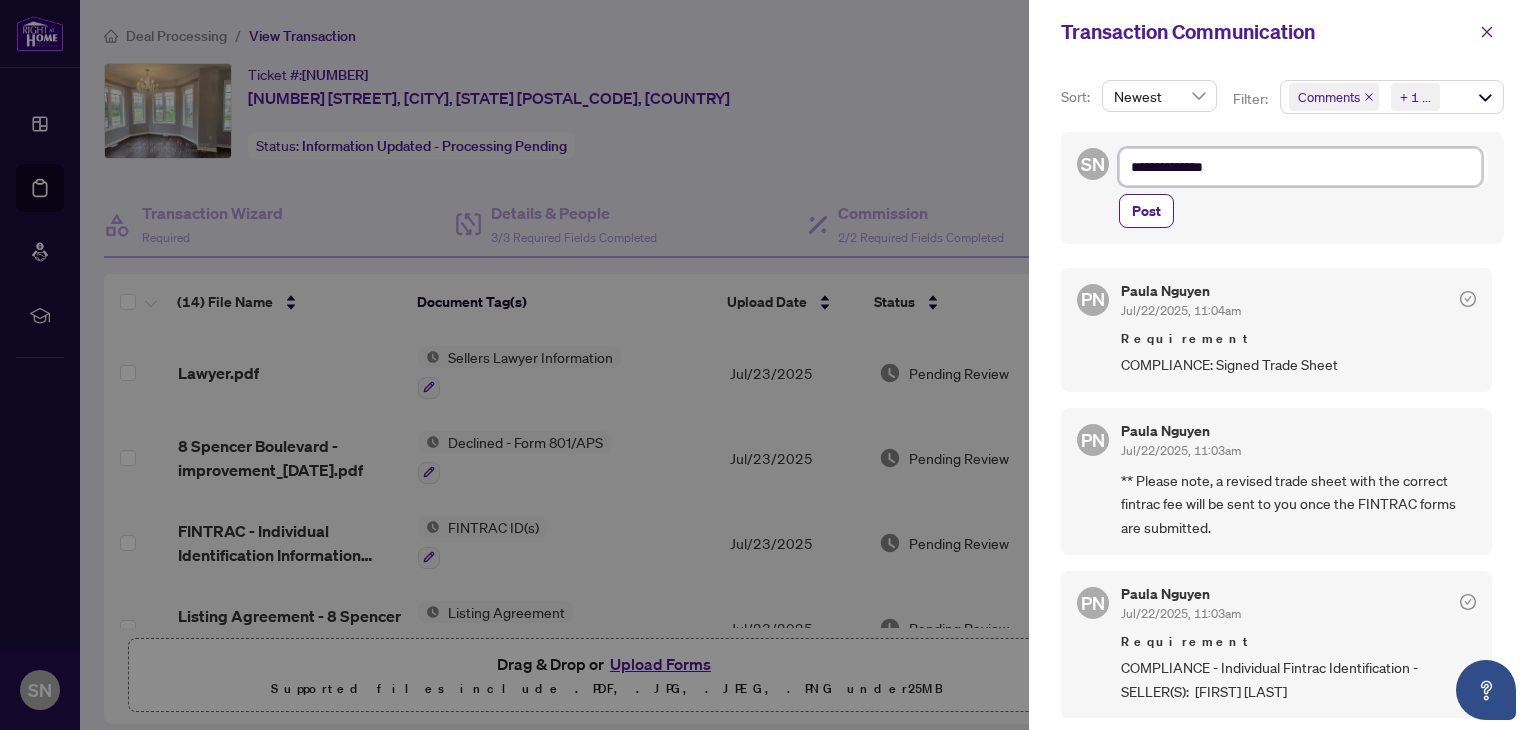 type on "**********" 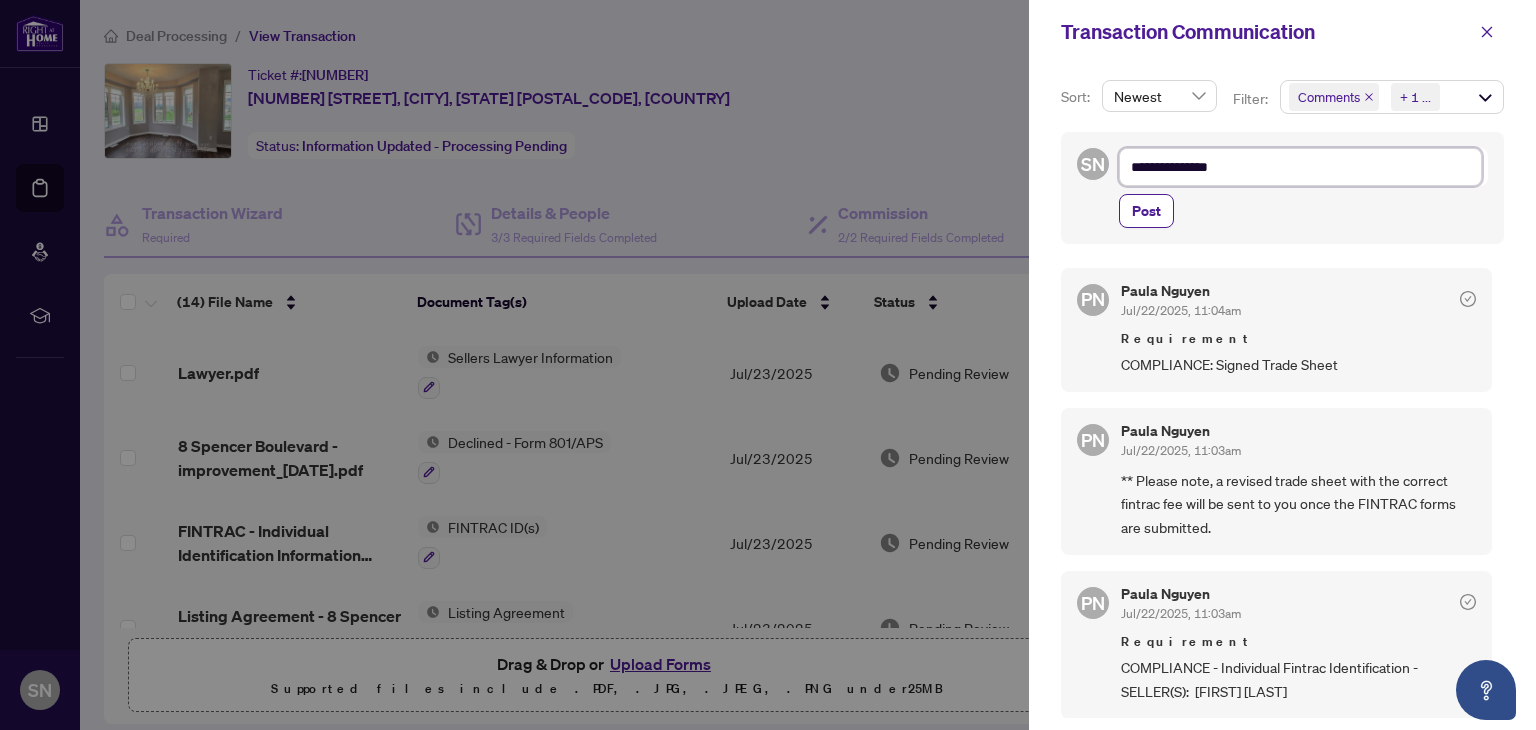 type on "**********" 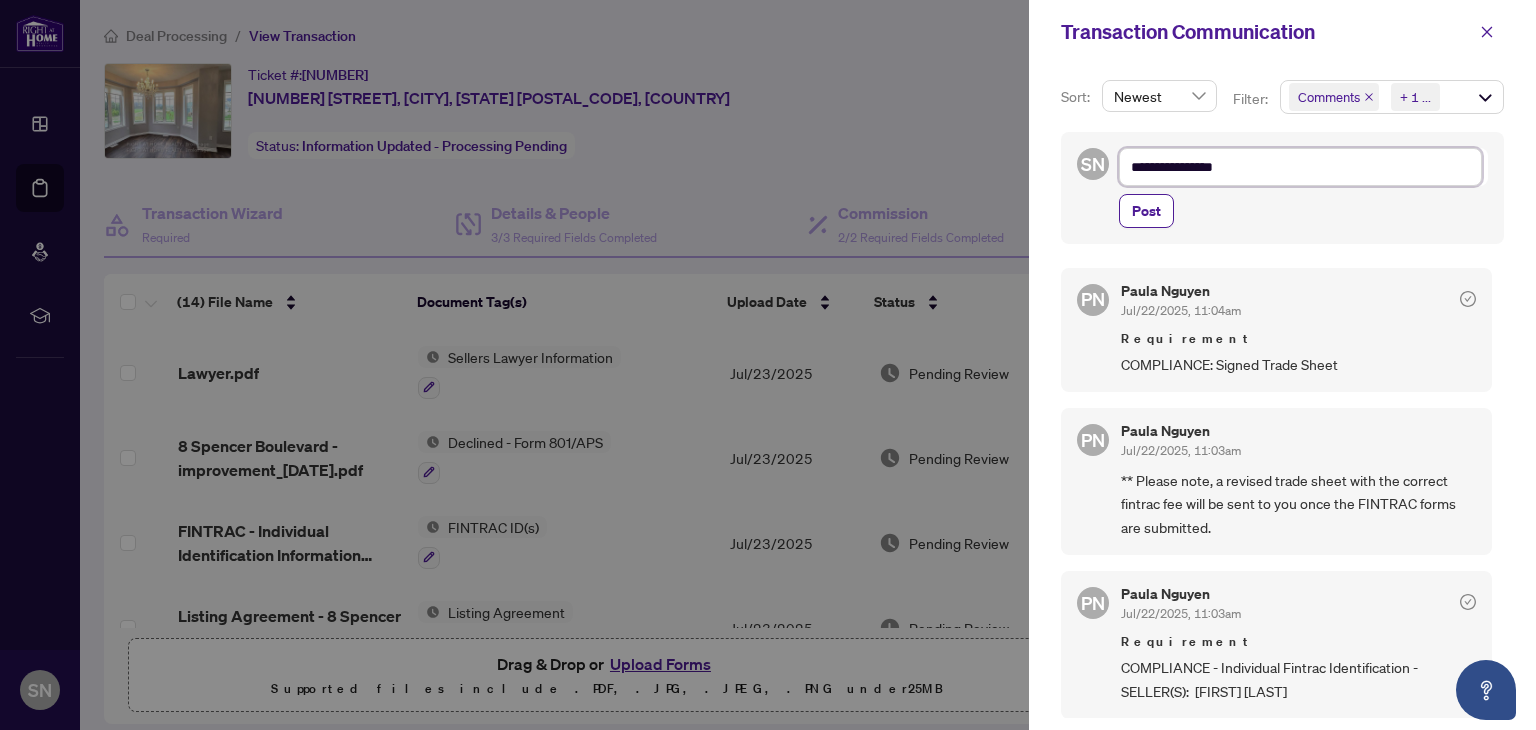 type on "**********" 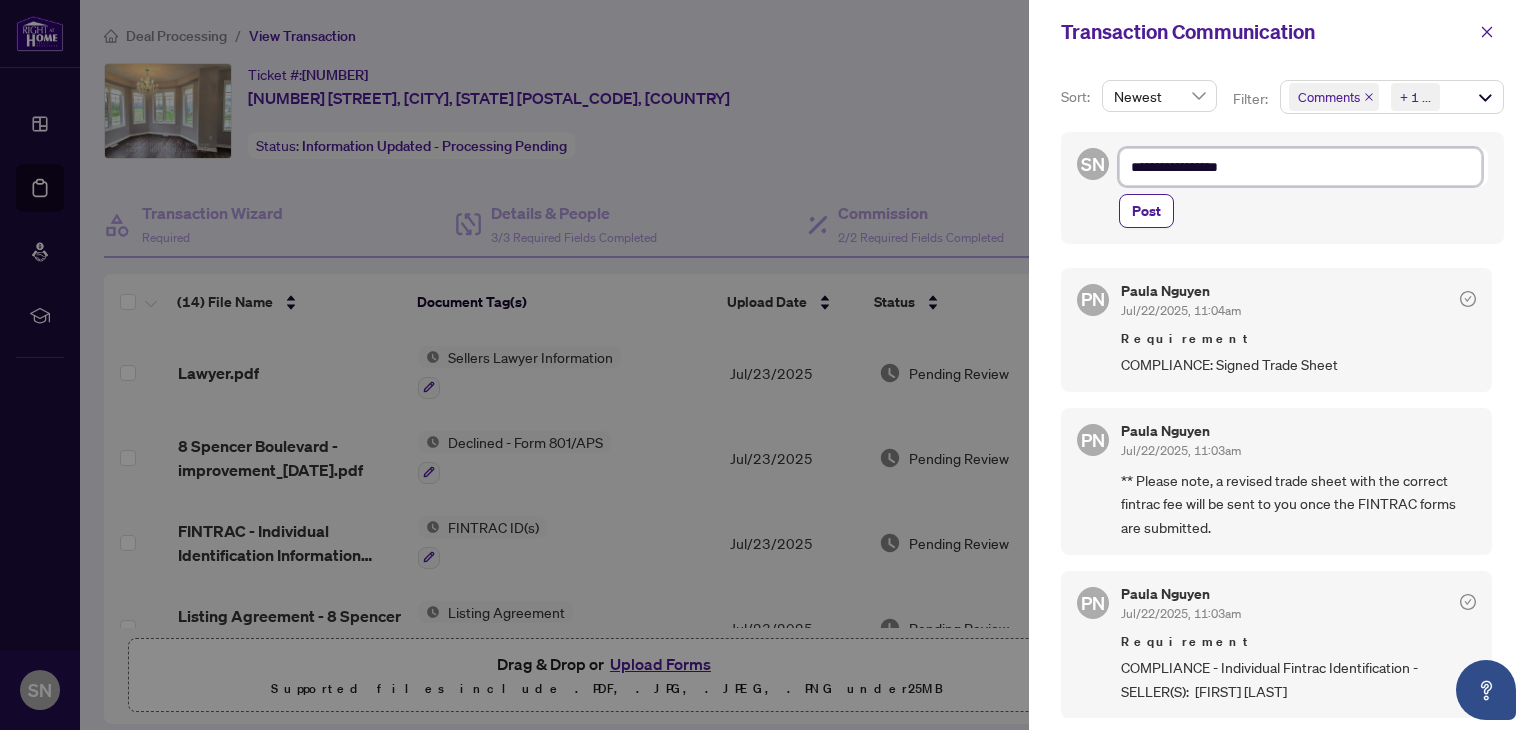 type on "**********" 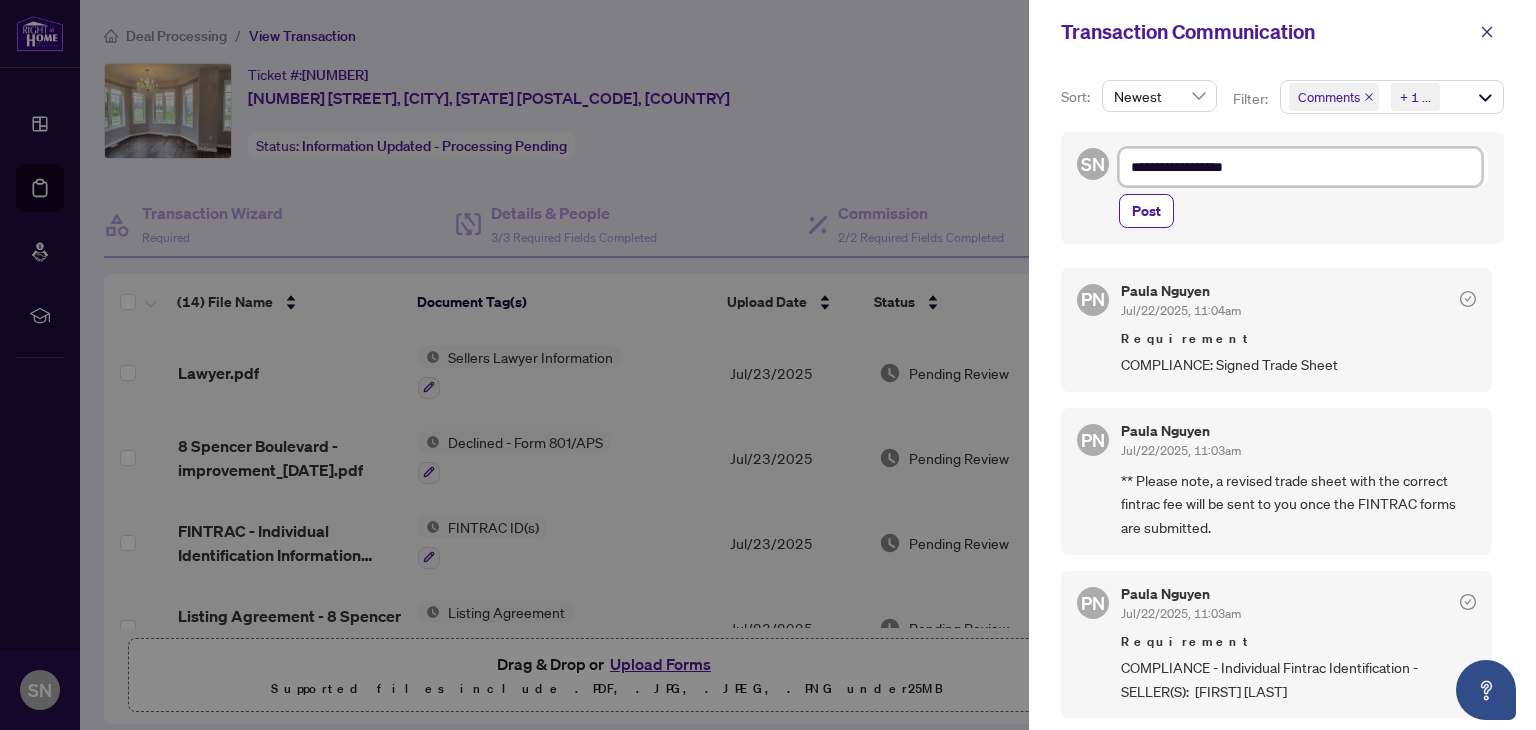 type on "**********" 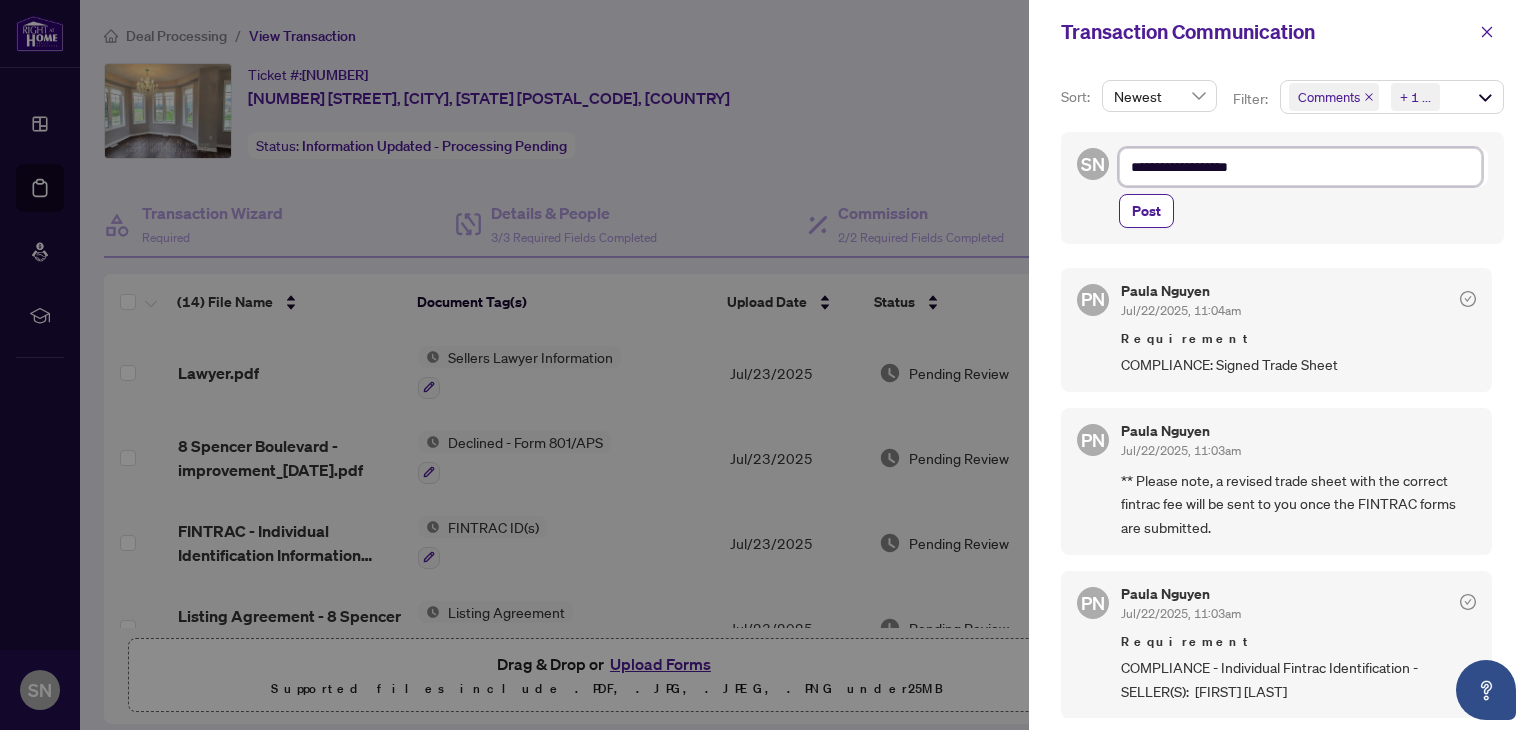 type on "**********" 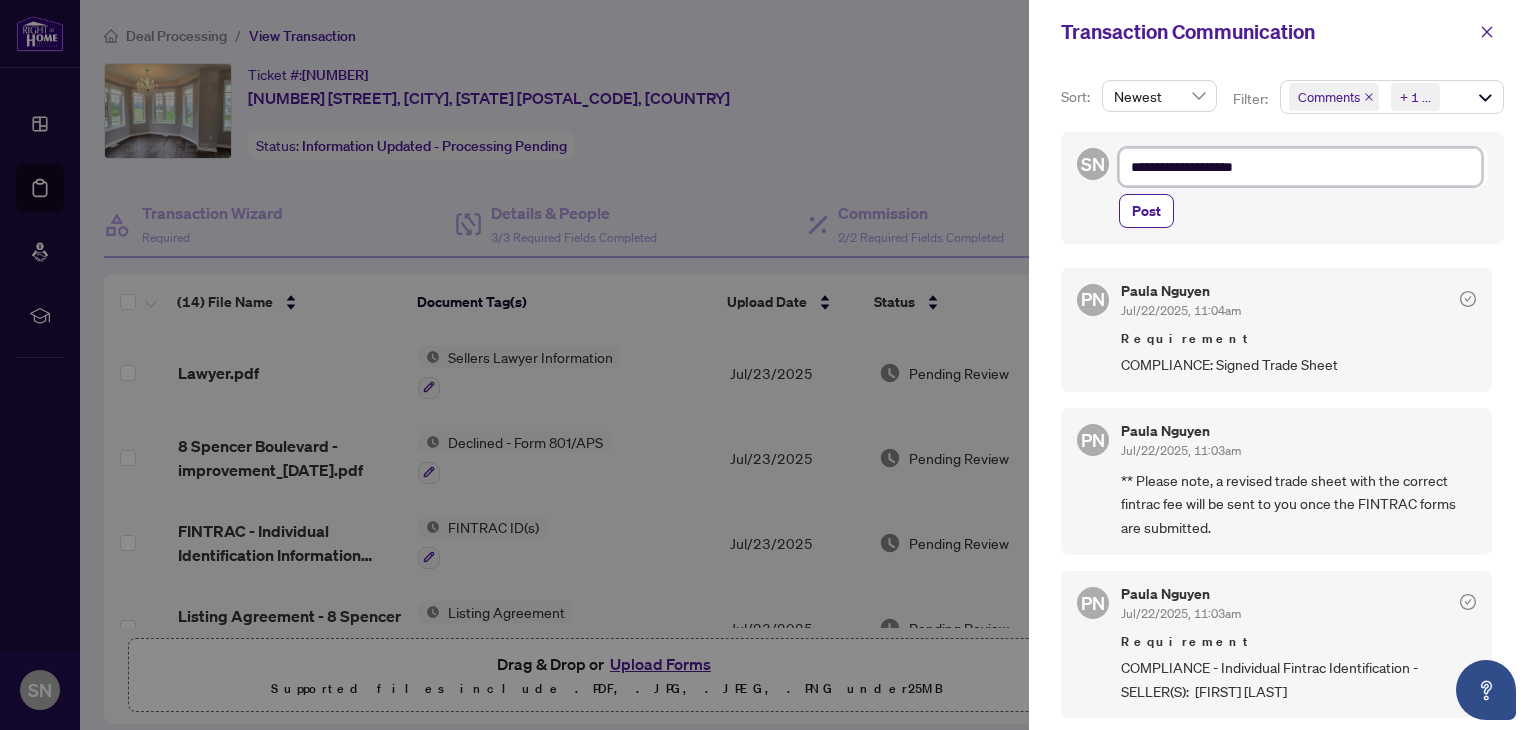 type on "**********" 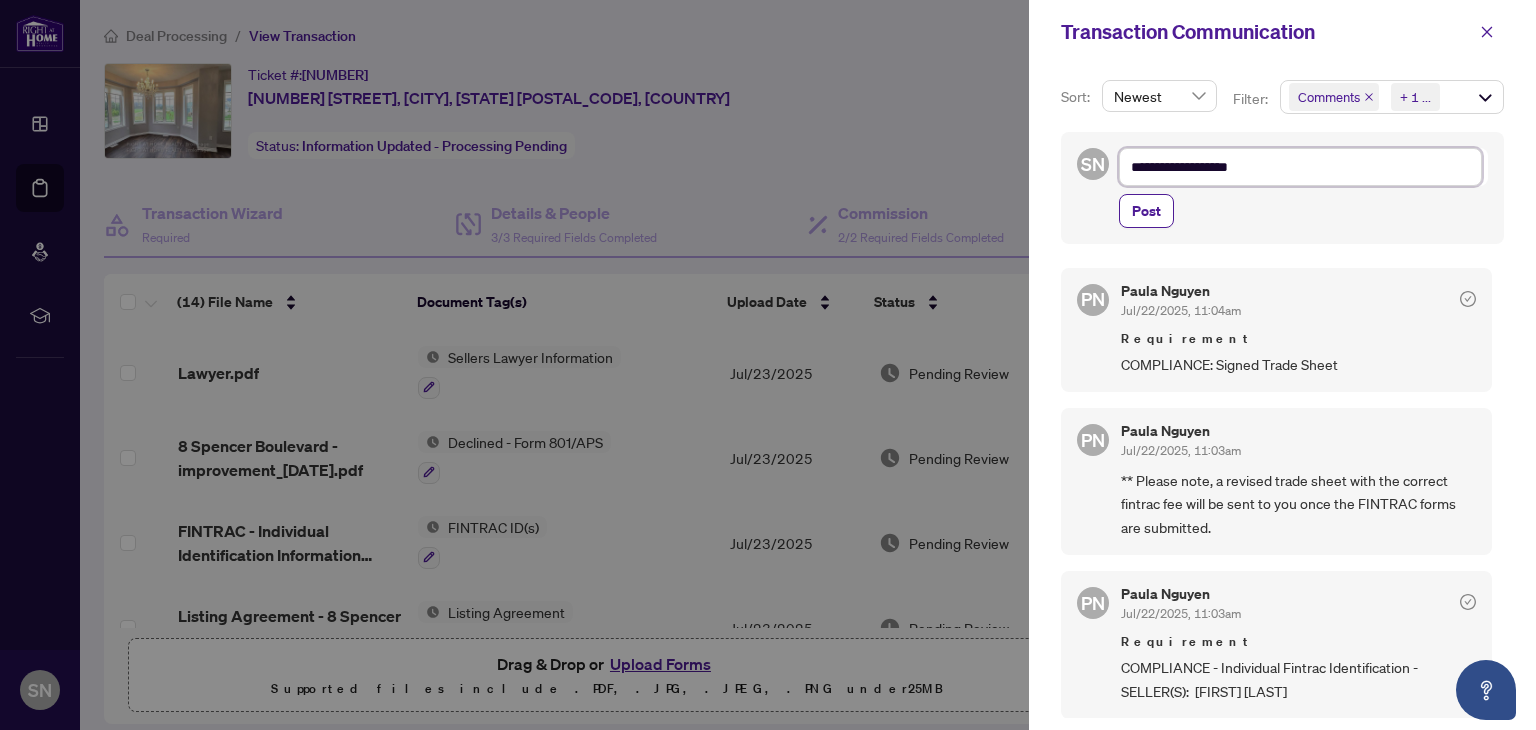 type on "**********" 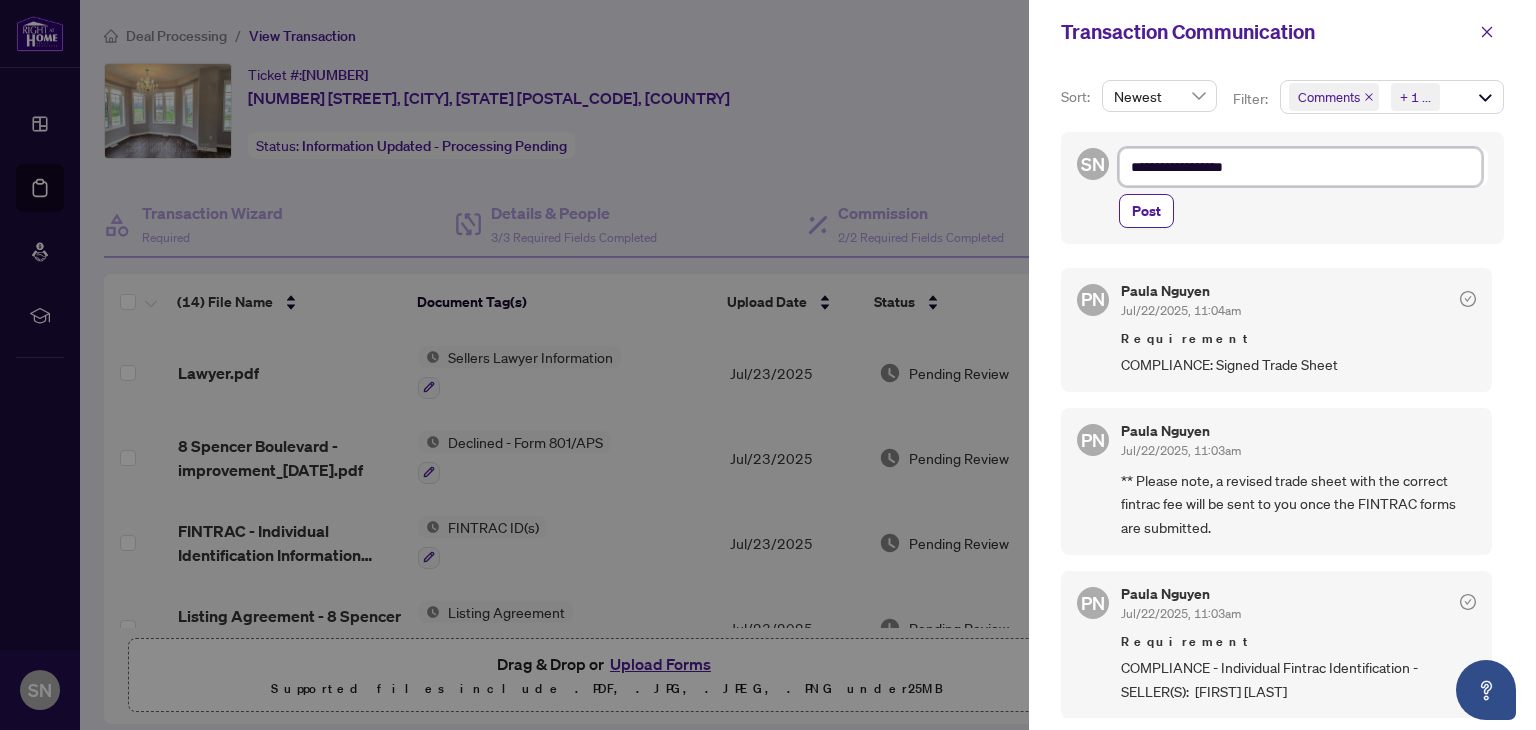 type on "**********" 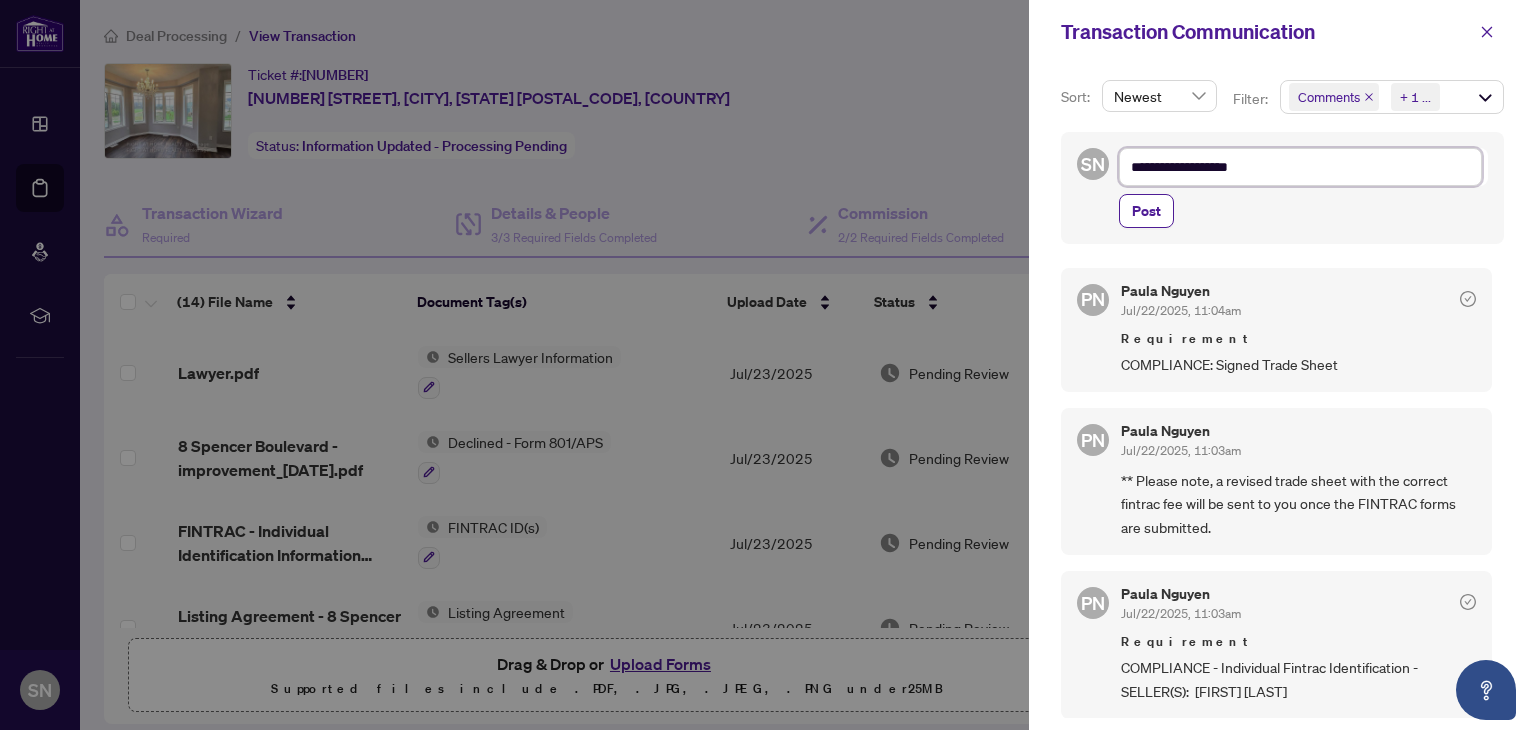type on "**********" 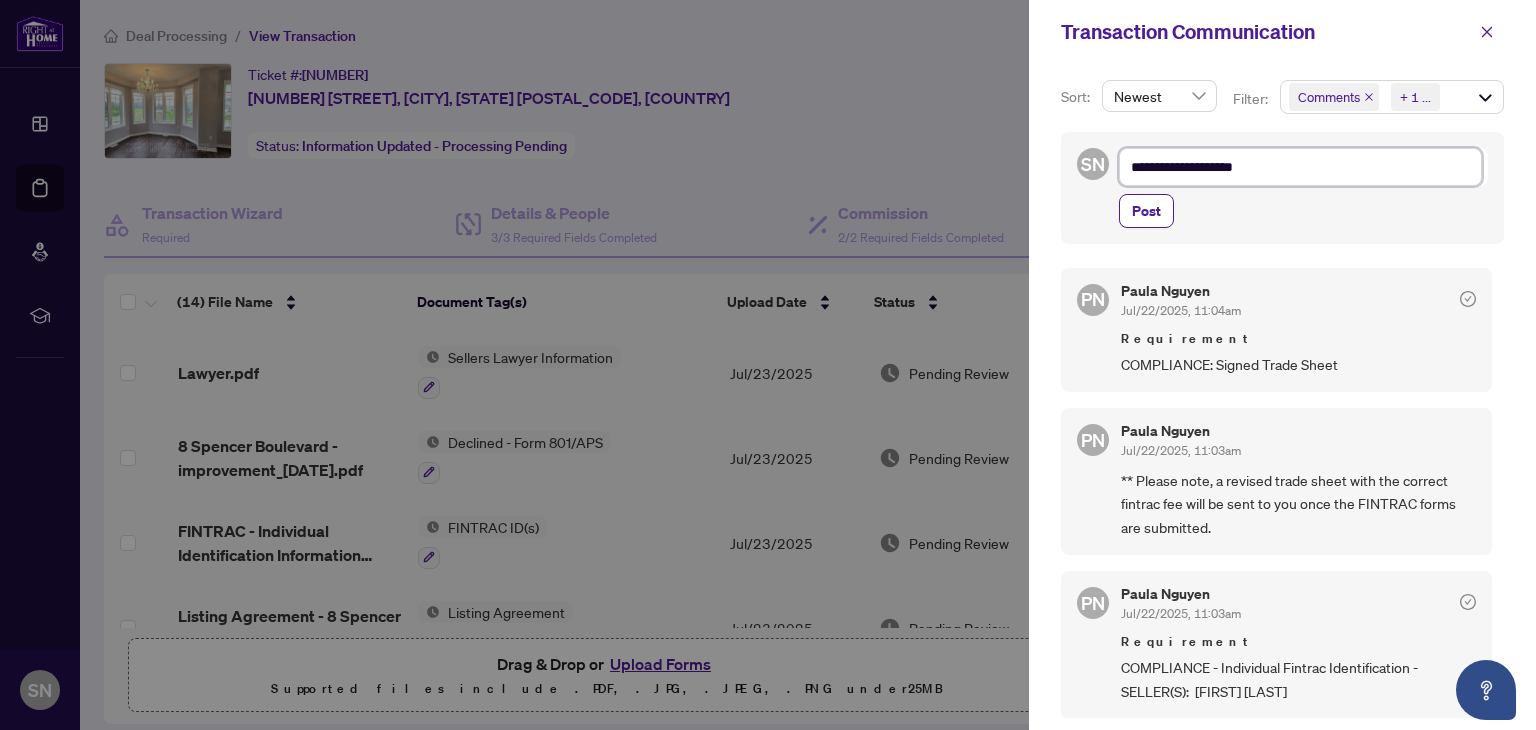 type on "**********" 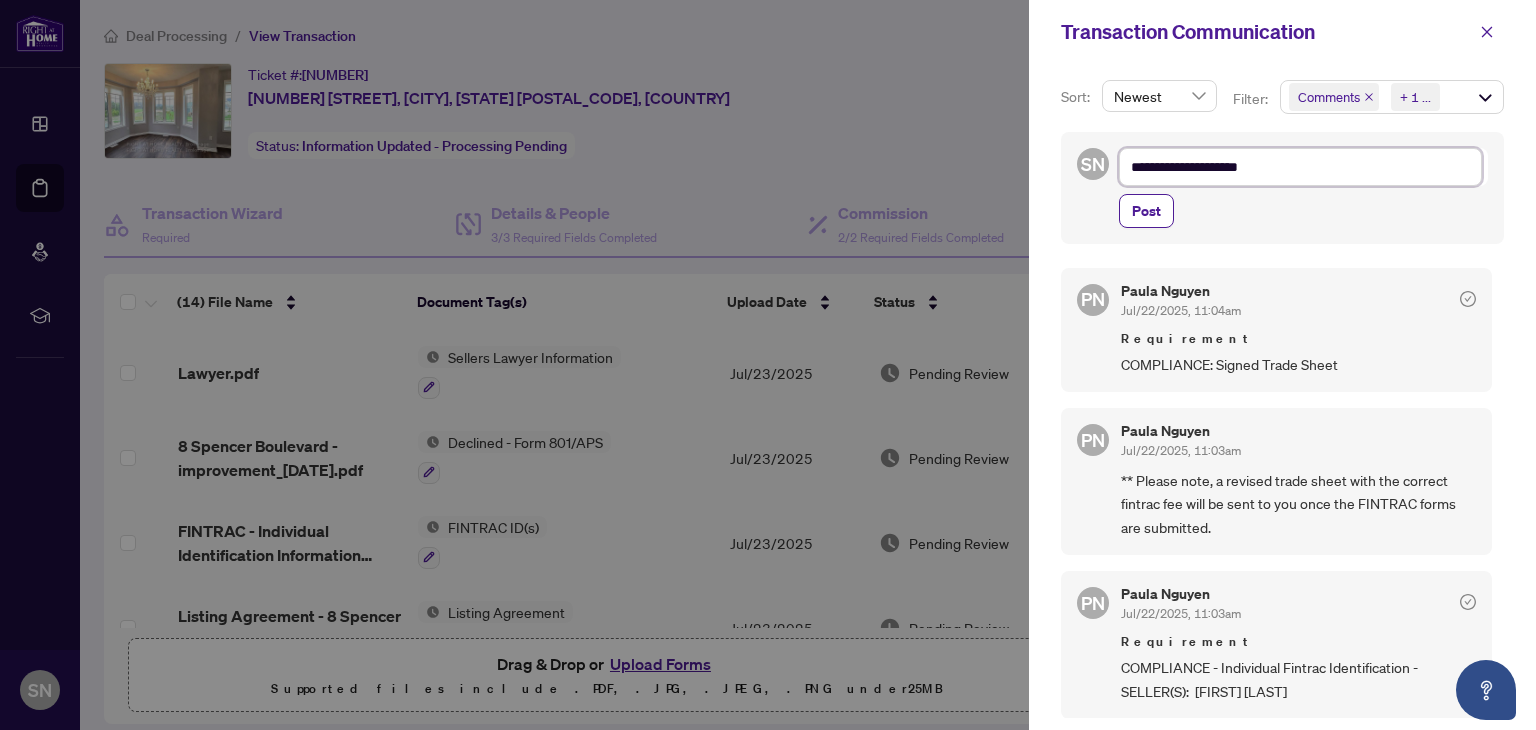type on "**********" 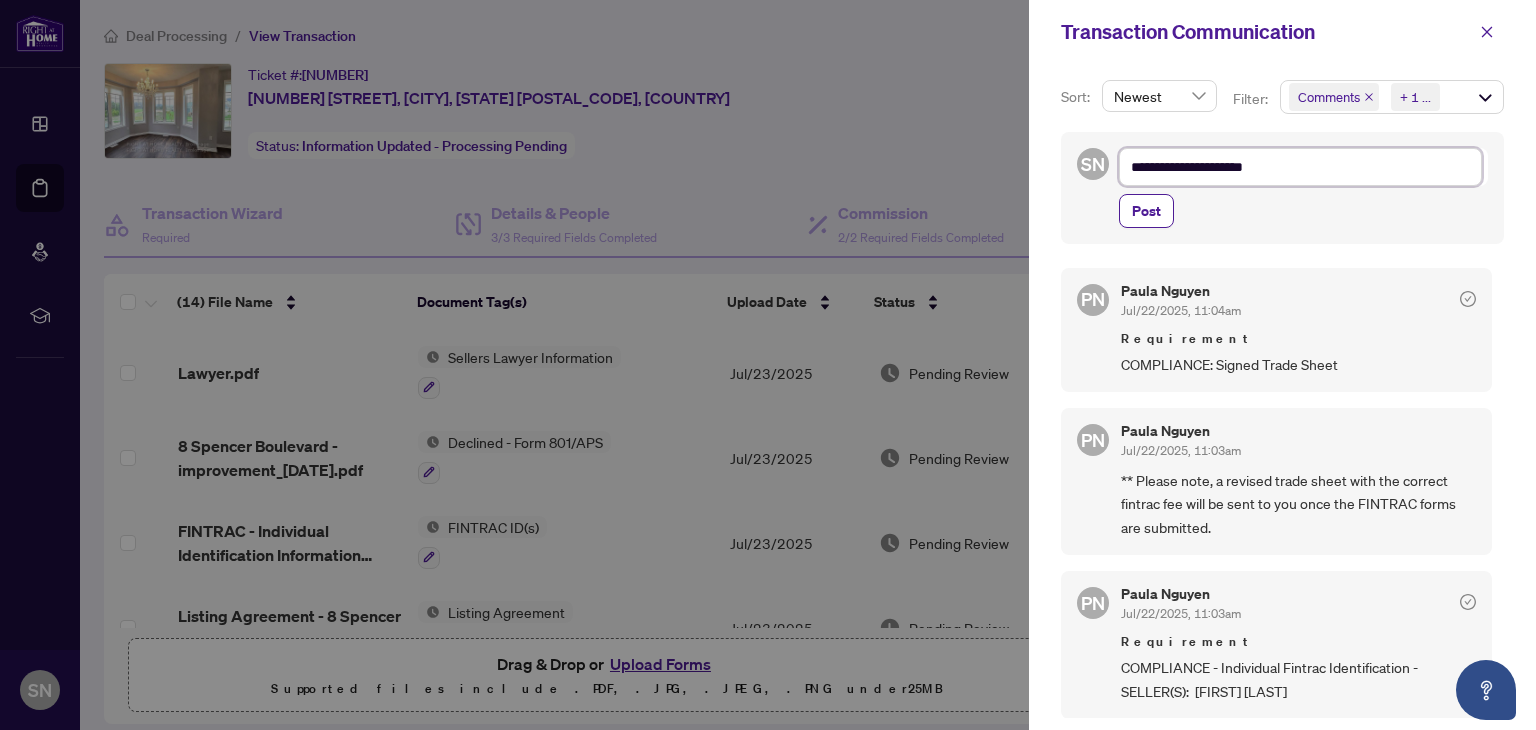 type on "**********" 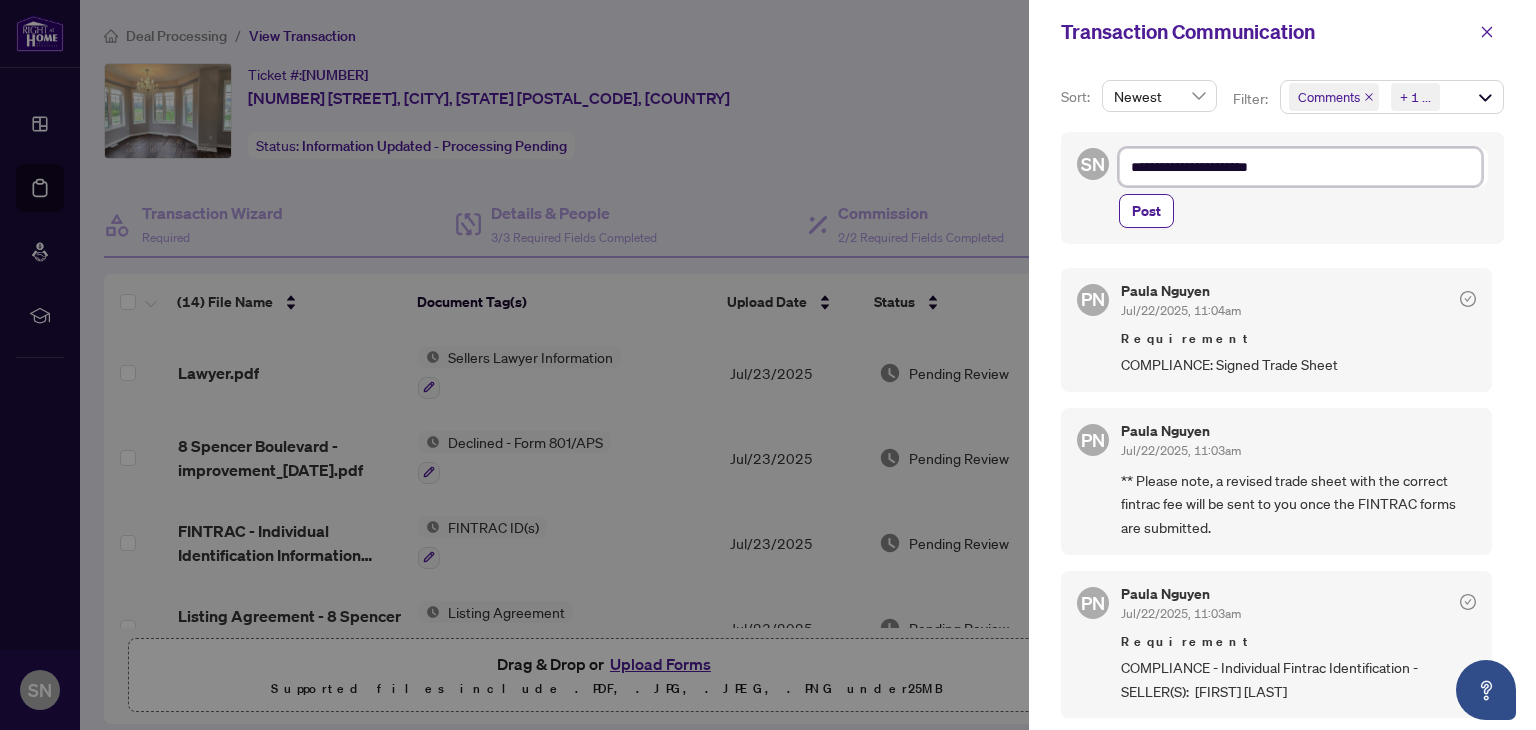 type on "**********" 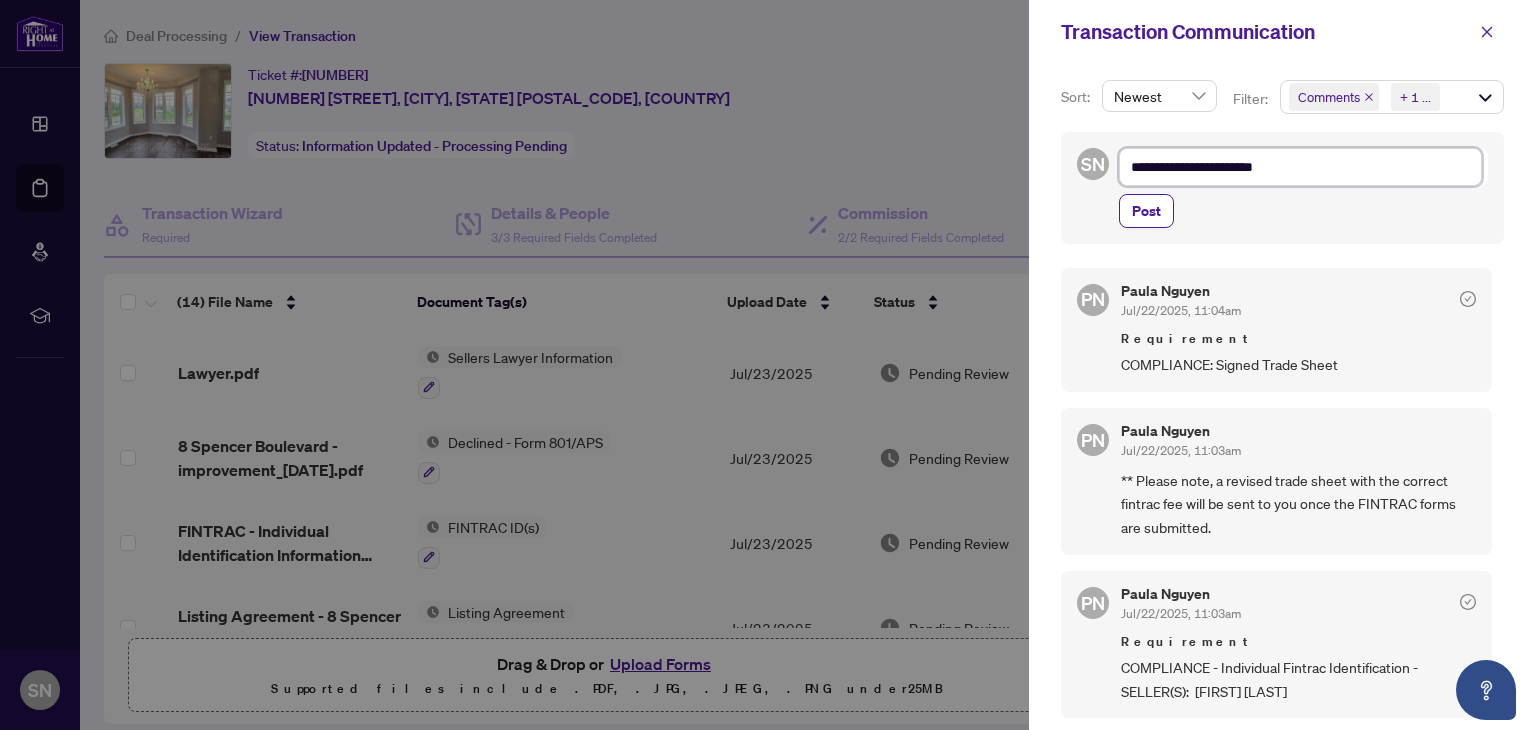 type on "**********" 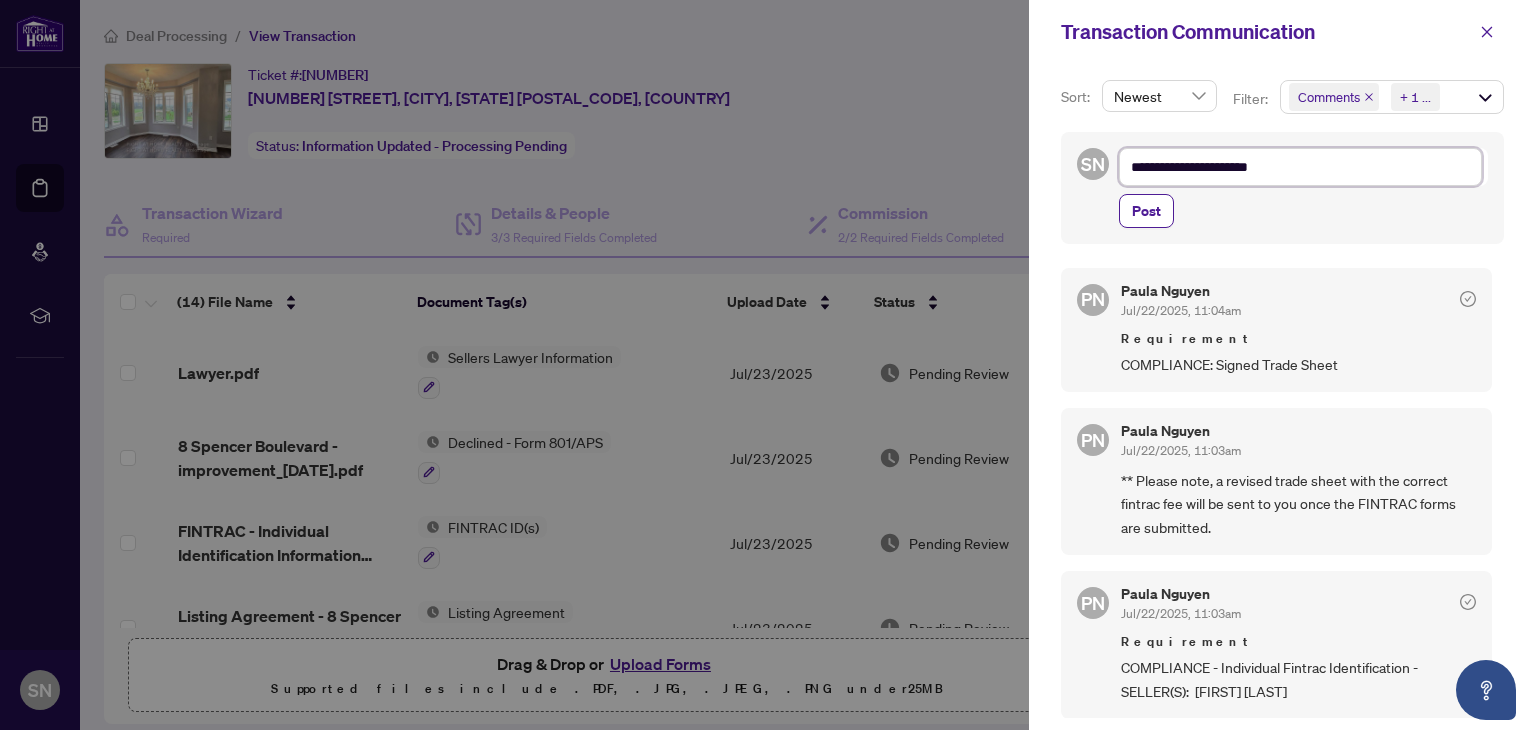 type on "**********" 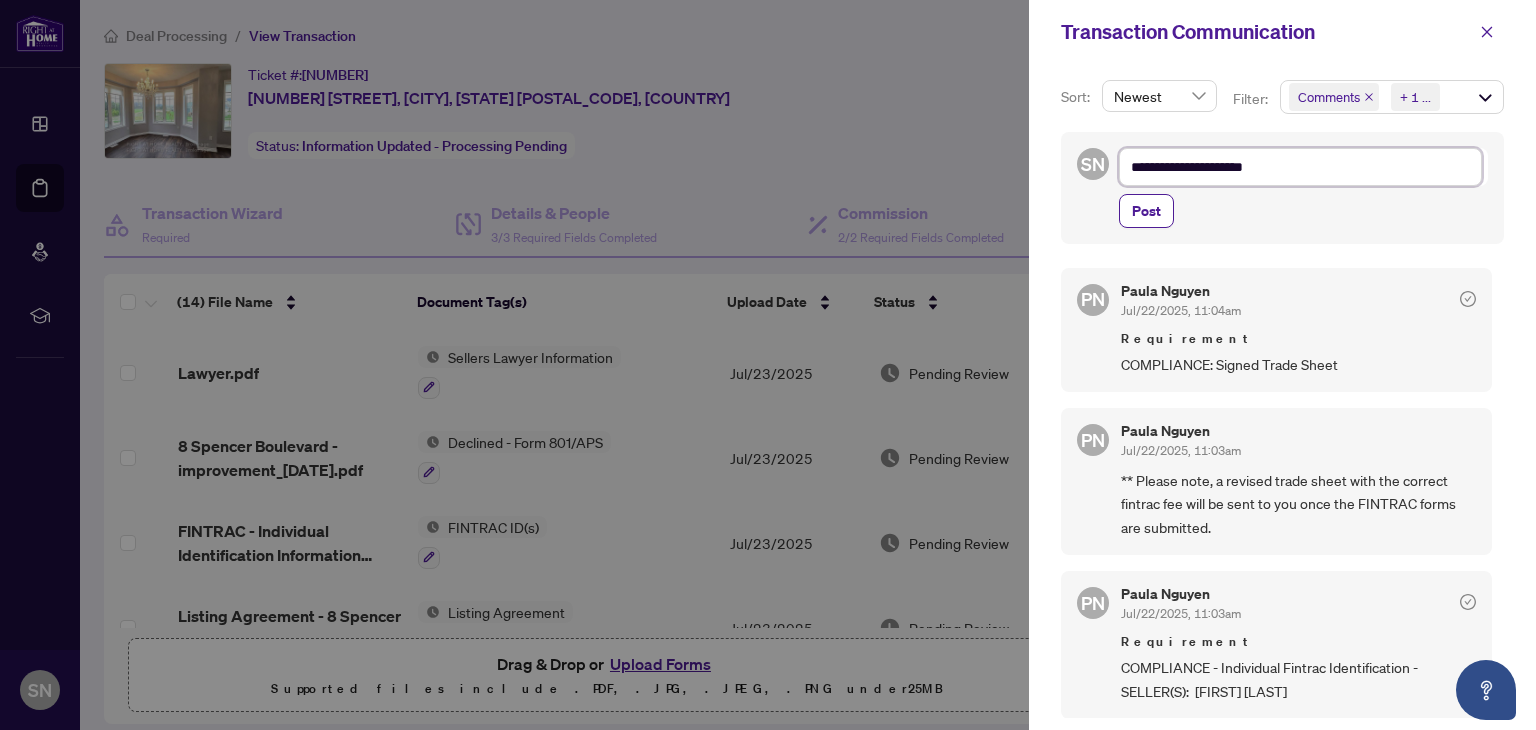 type on "**********" 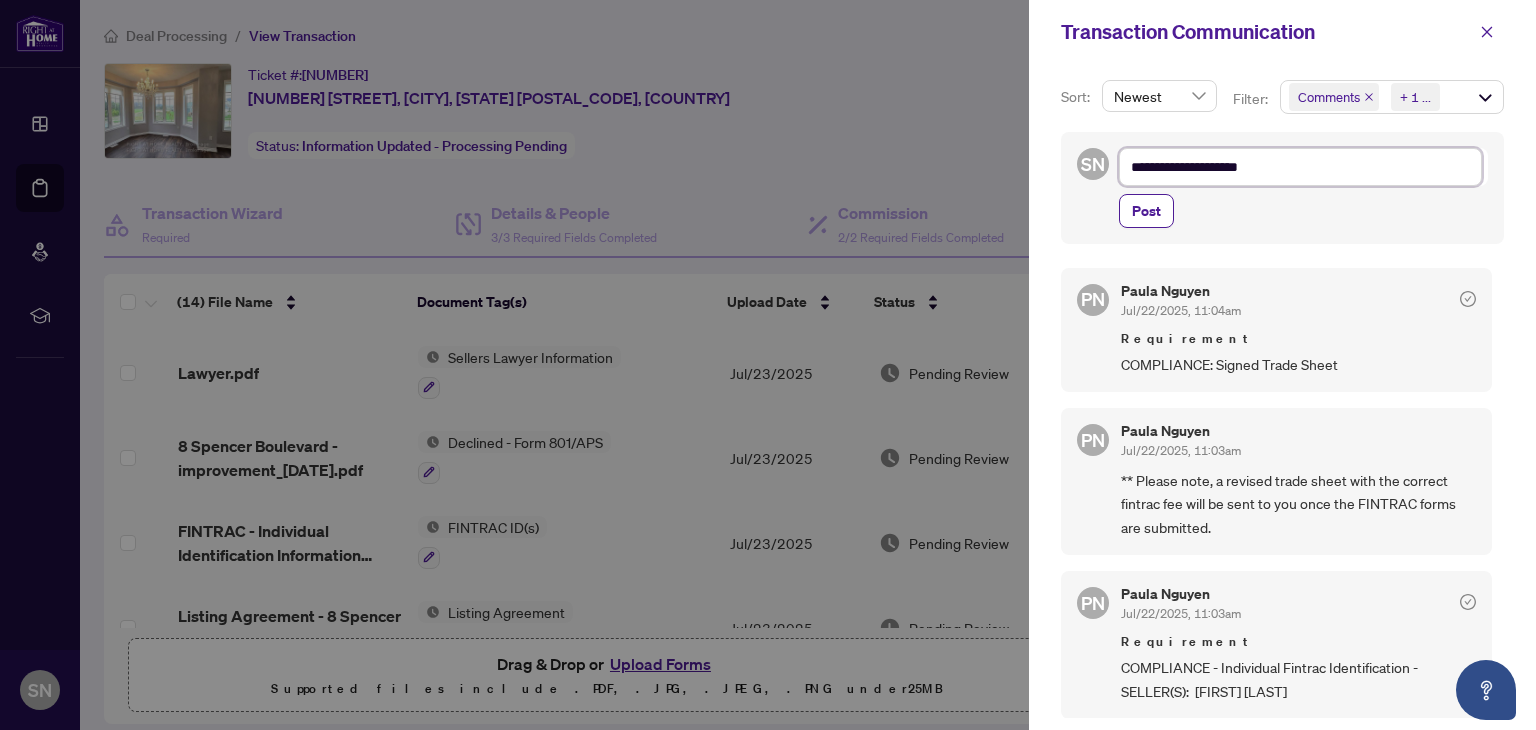 type on "**********" 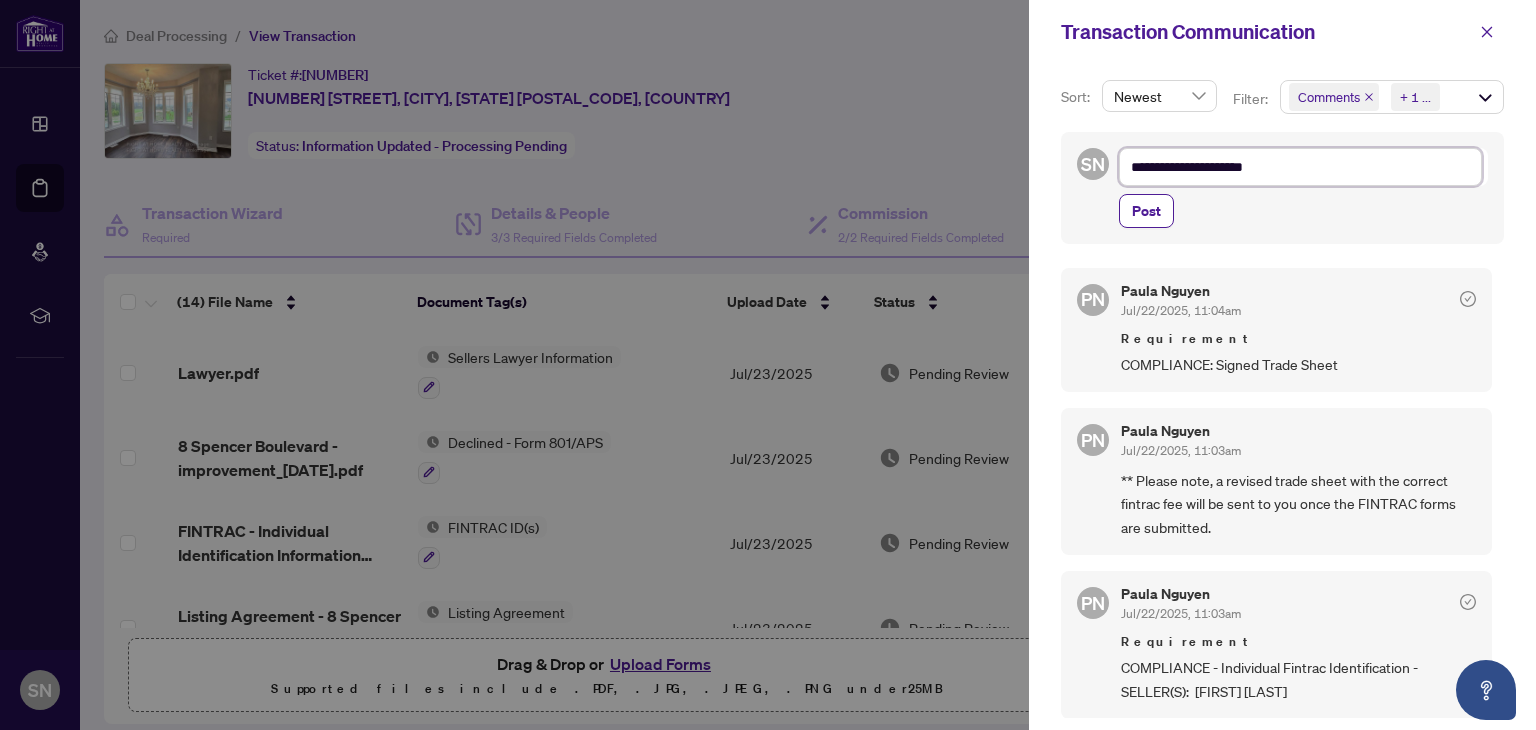 type on "**********" 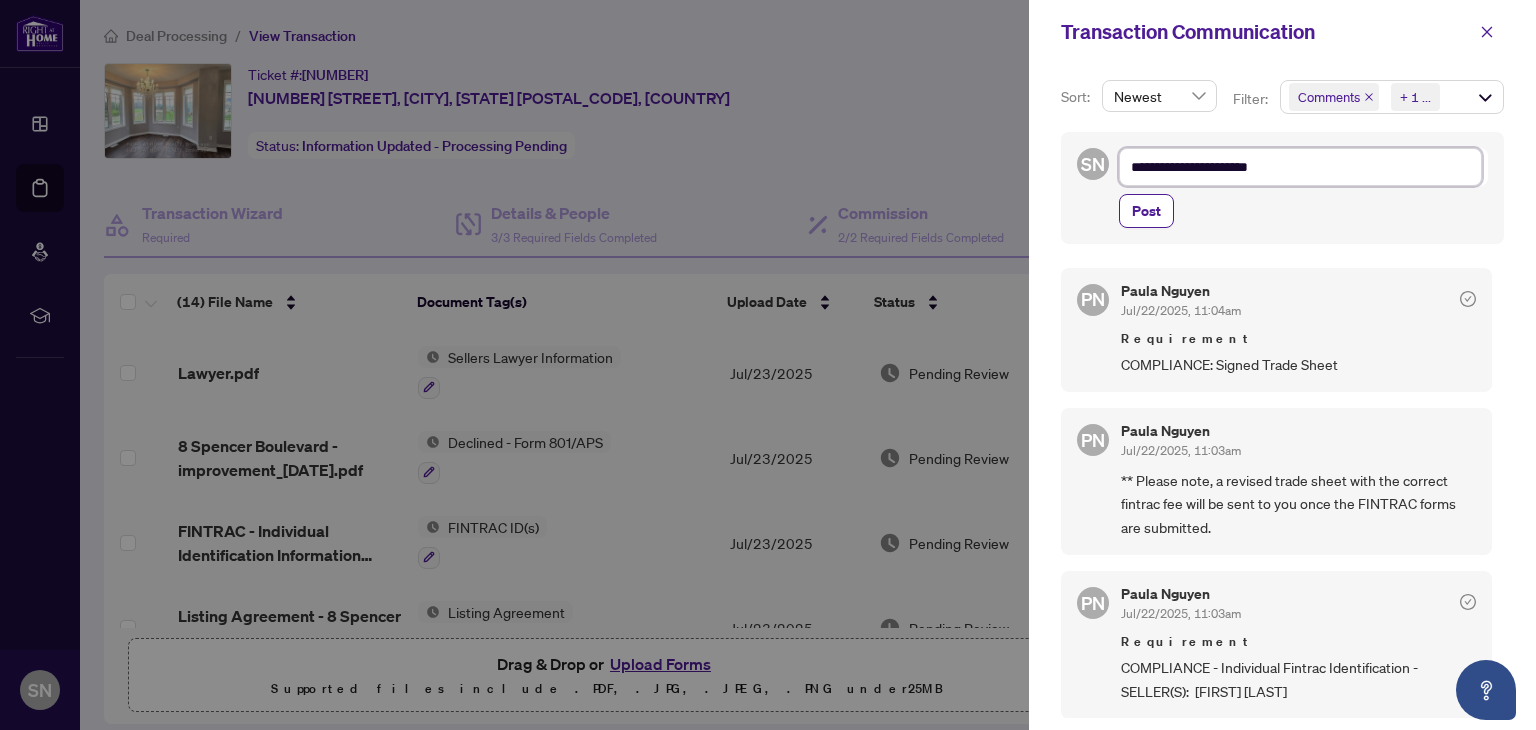 type on "**********" 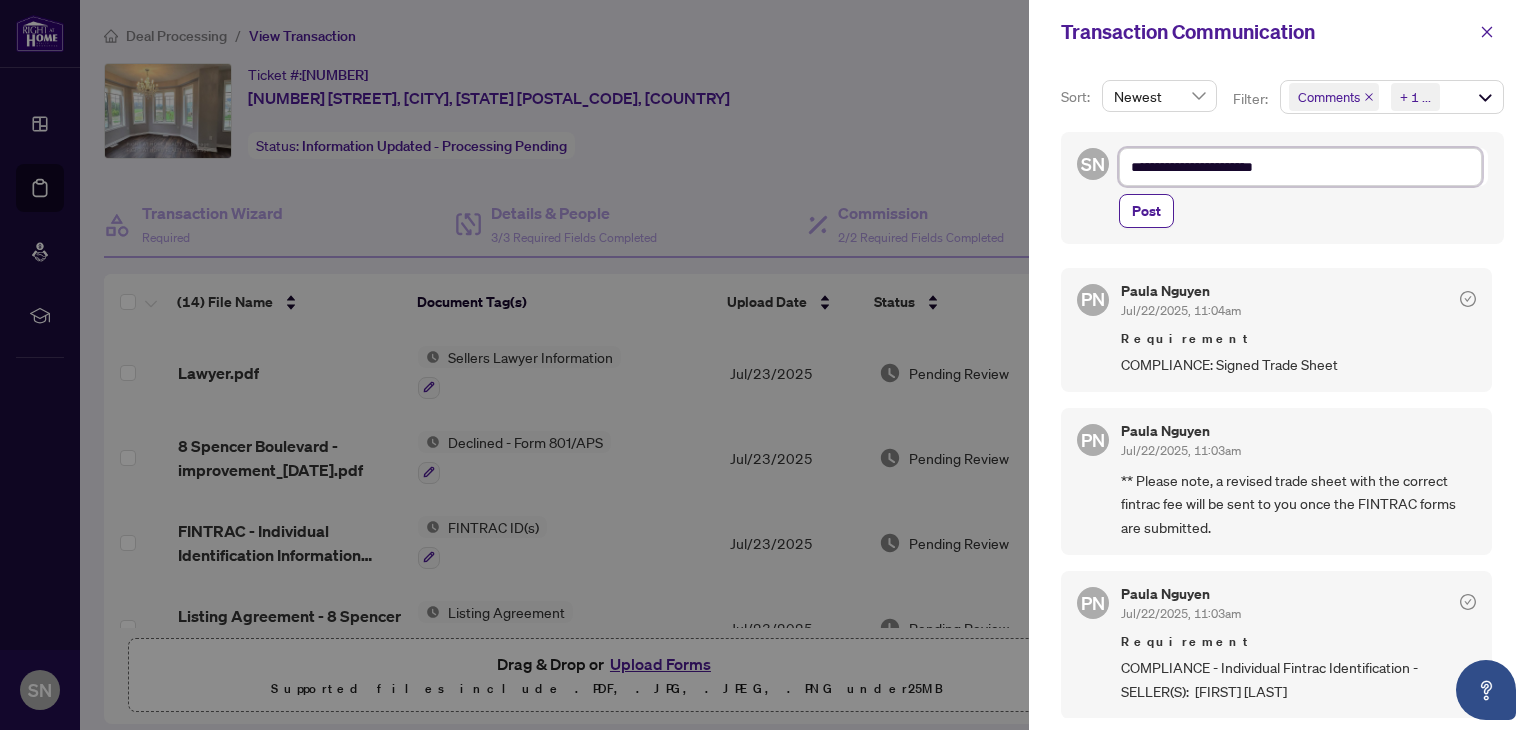 type on "**********" 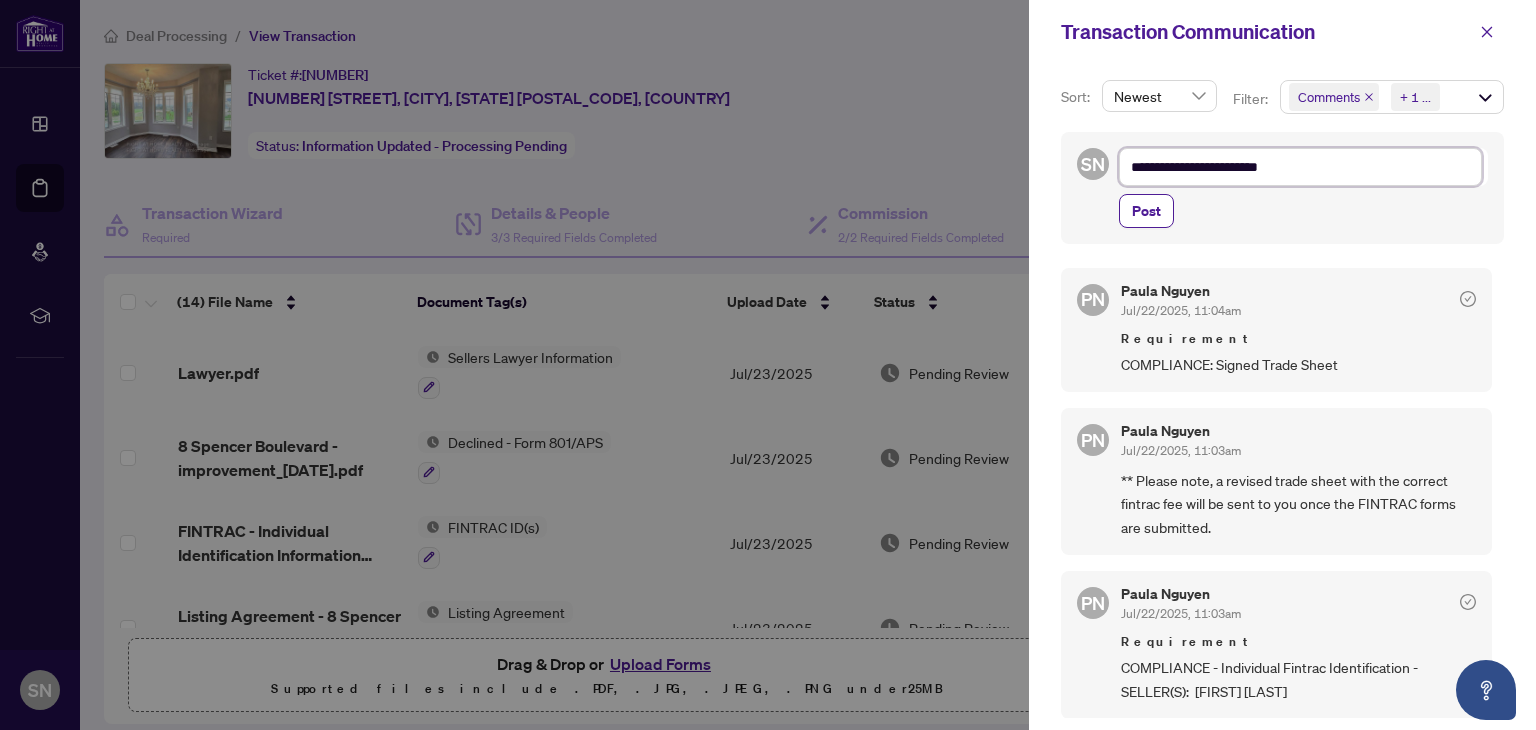 type on "**********" 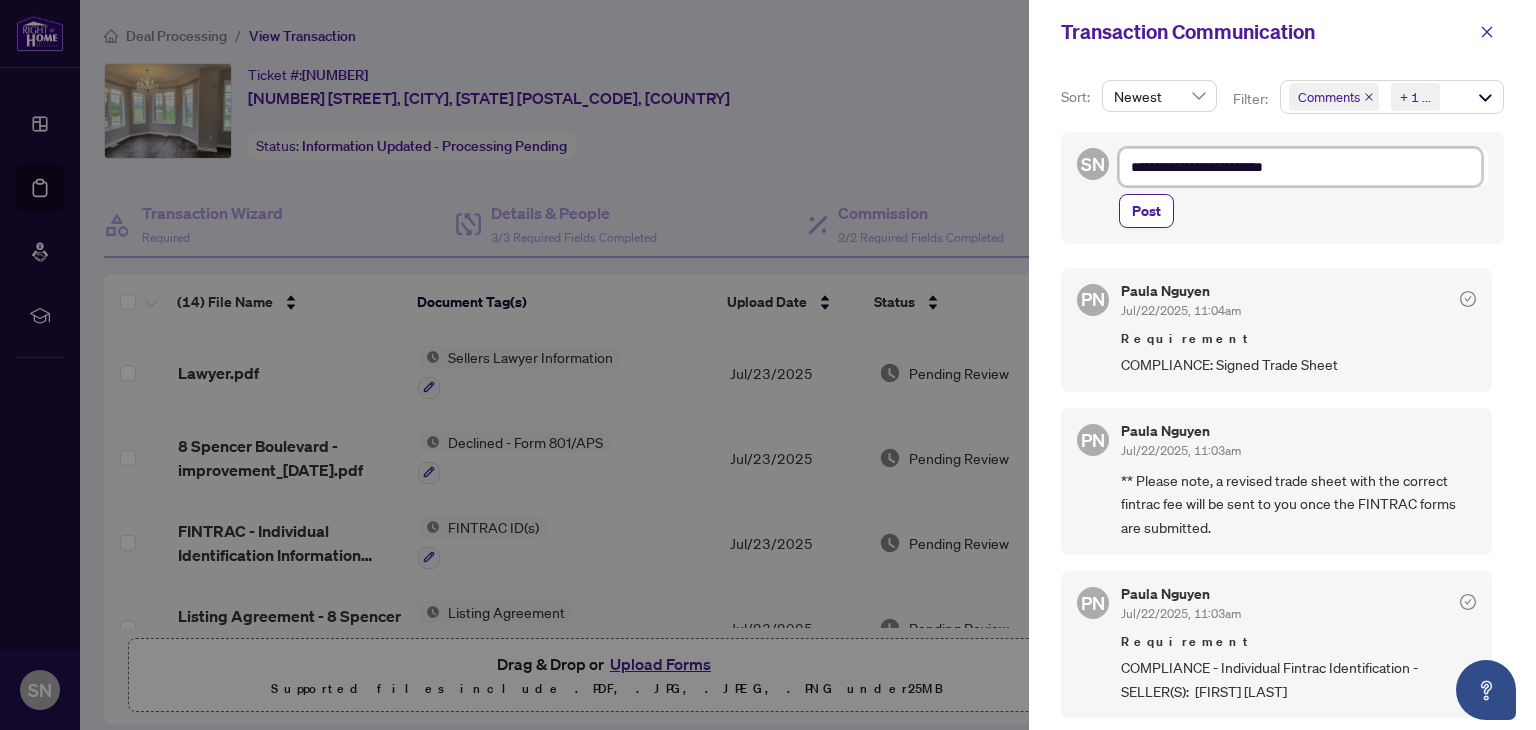 type on "**********" 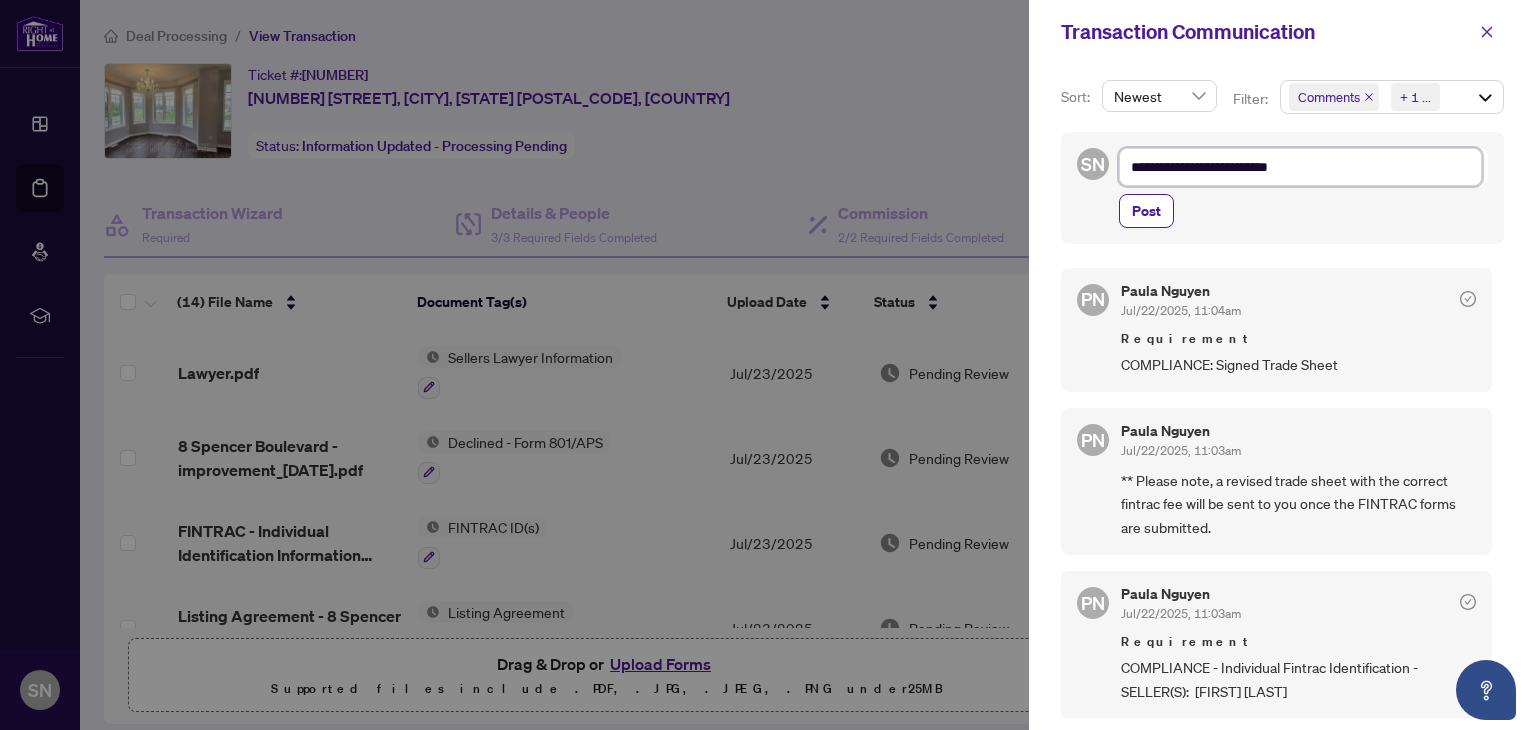 type on "**********" 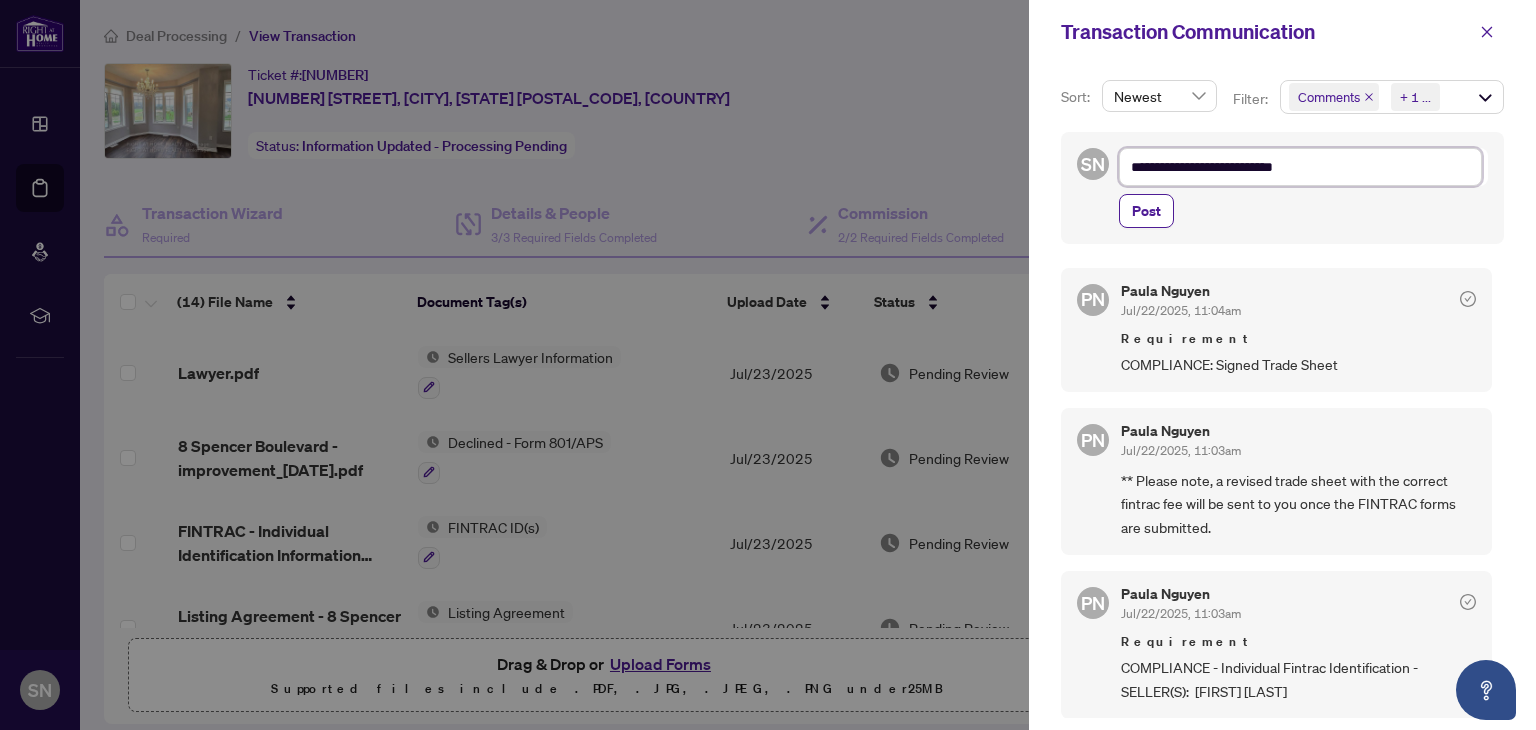 type on "**********" 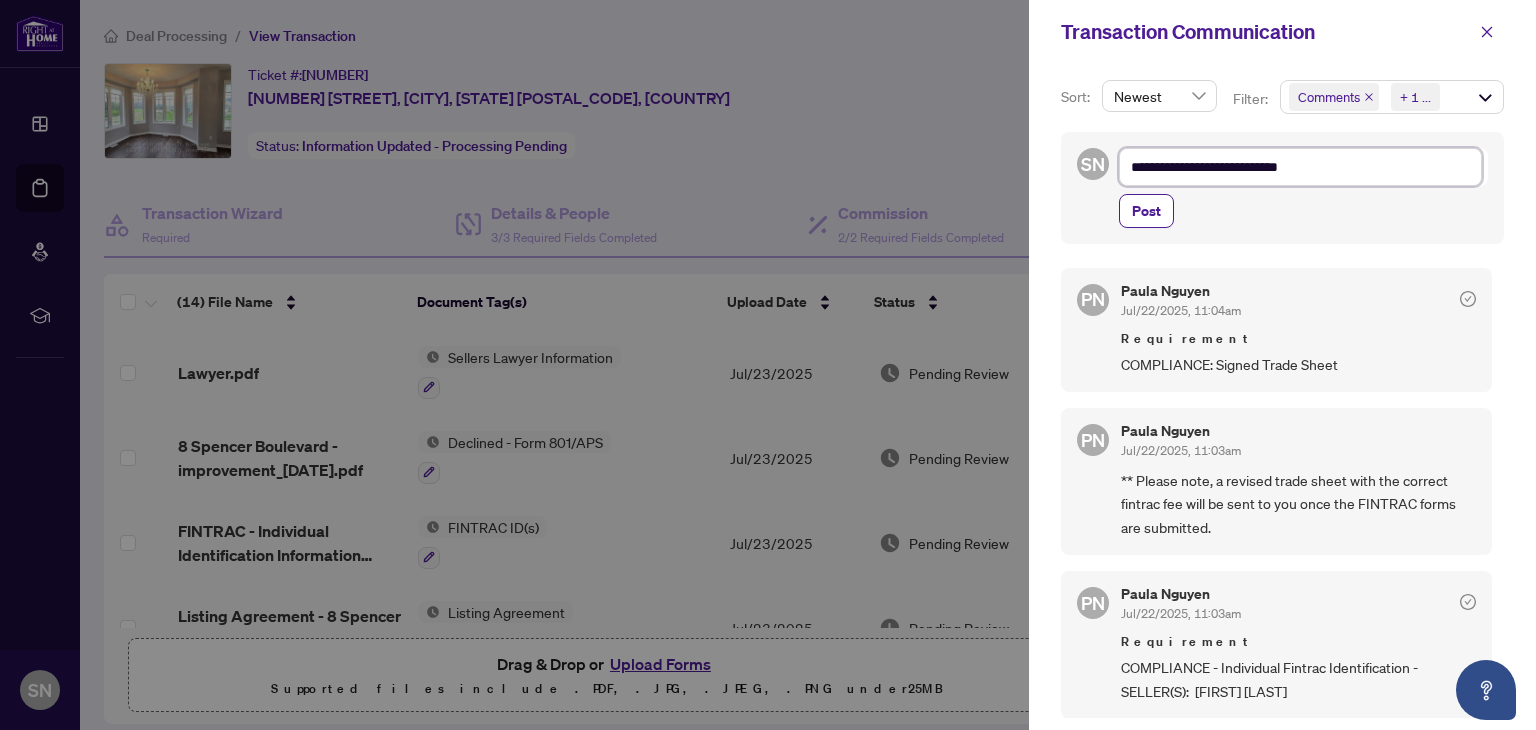 type on "**********" 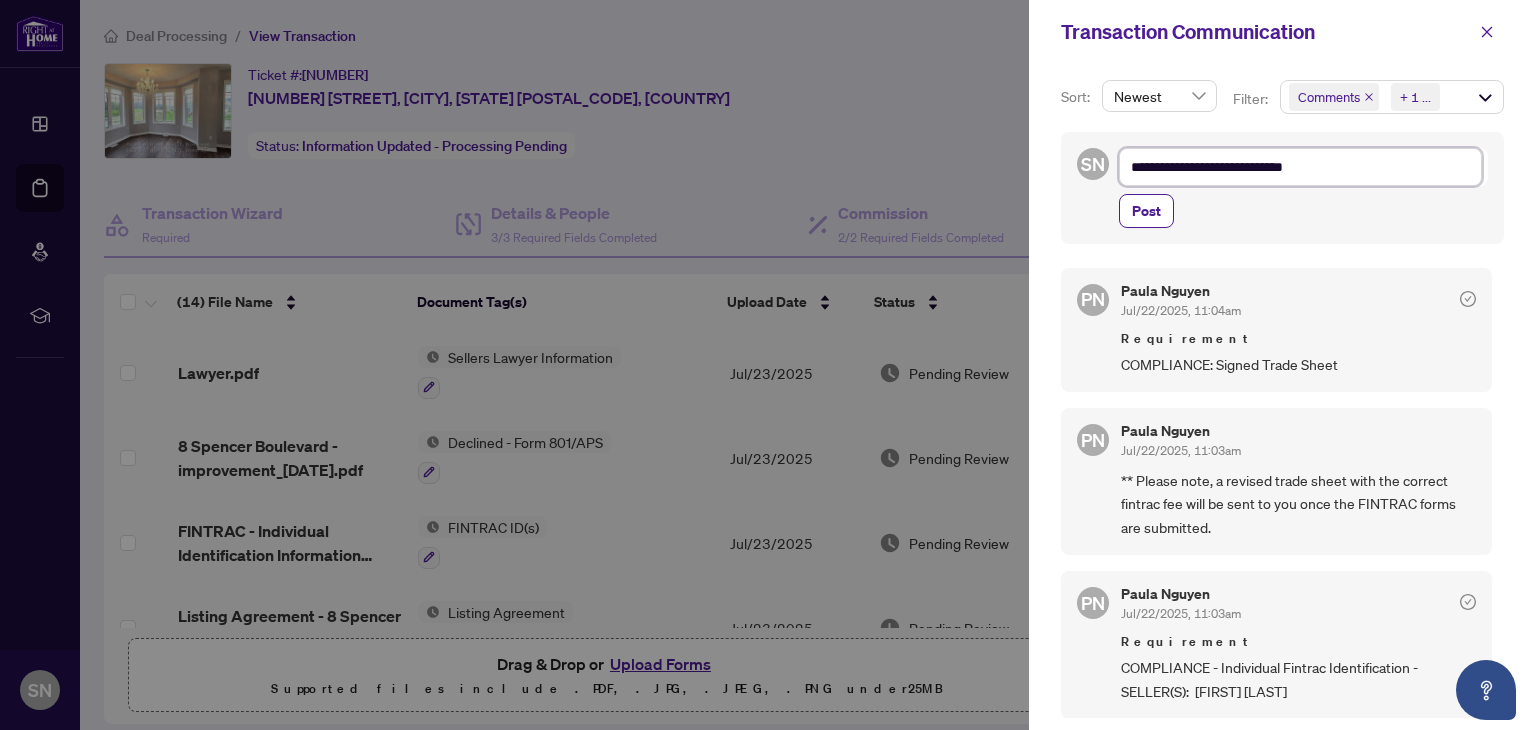 type on "**********" 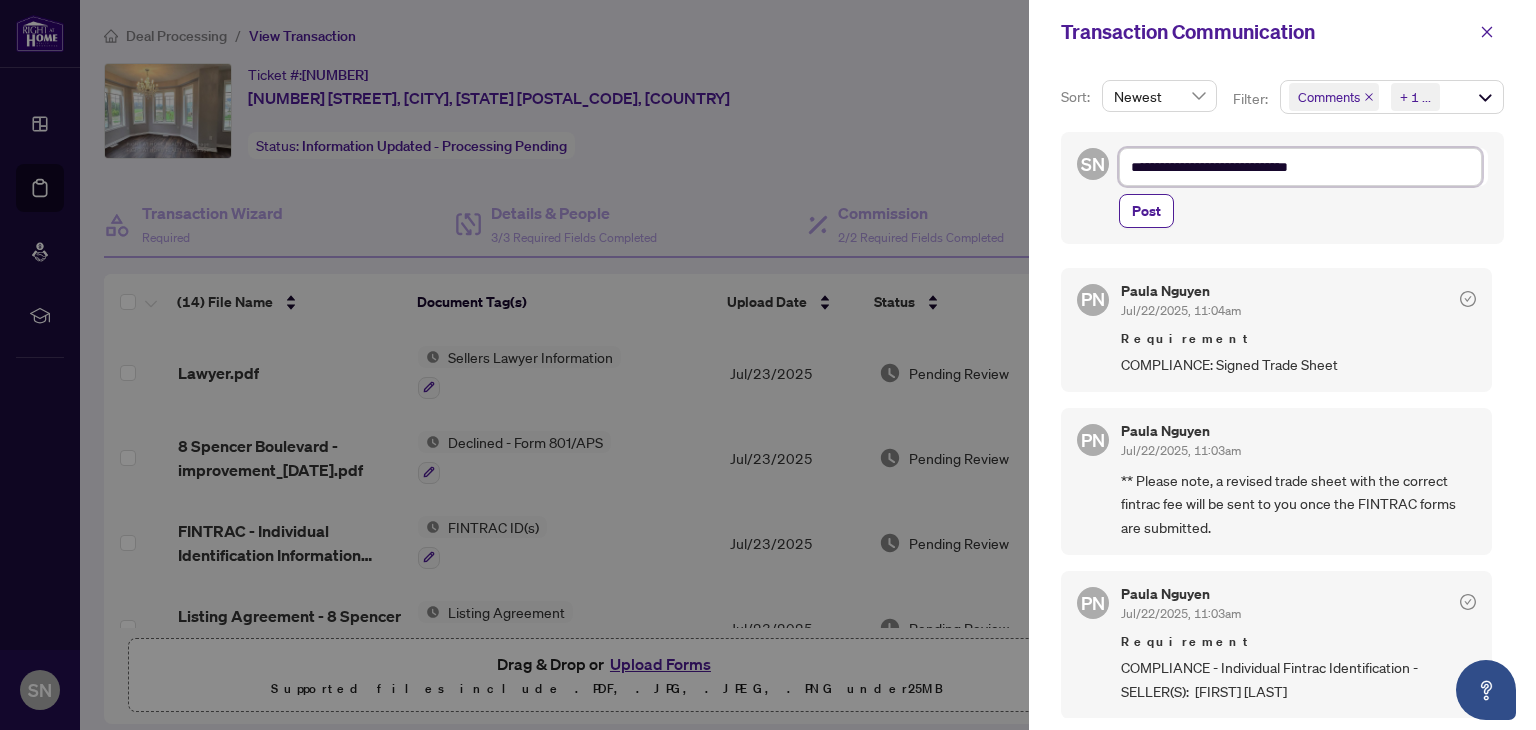 type on "**********" 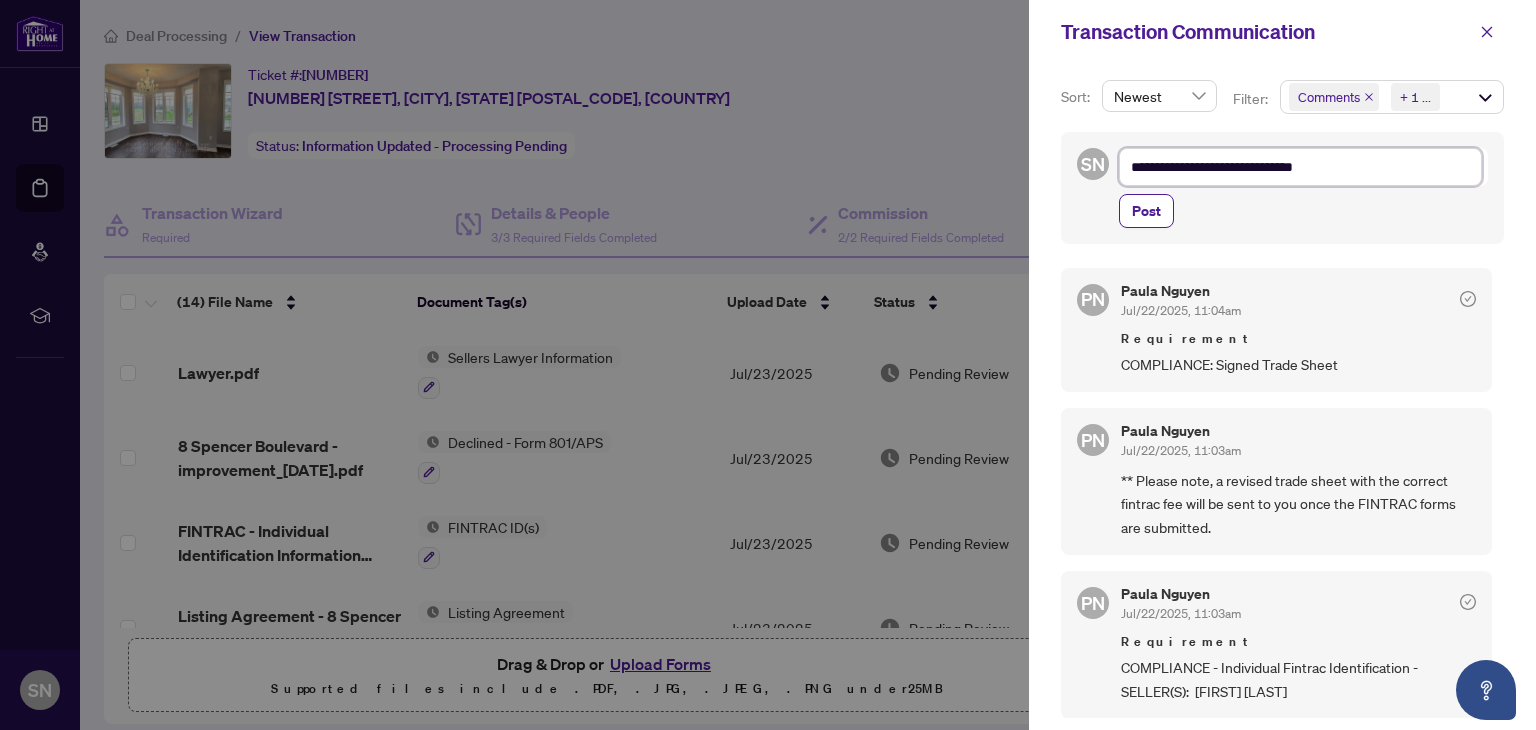 type on "**********" 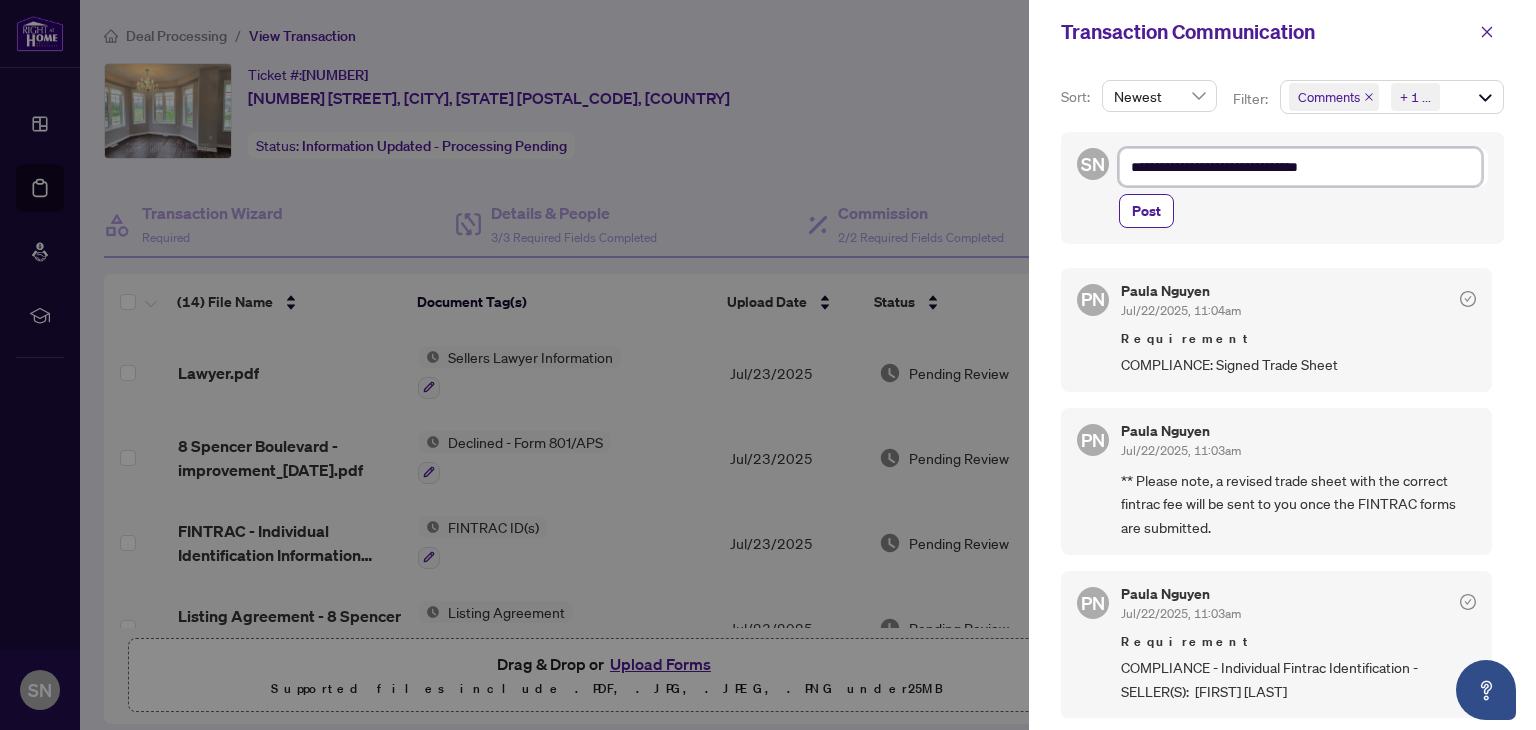 type on "**********" 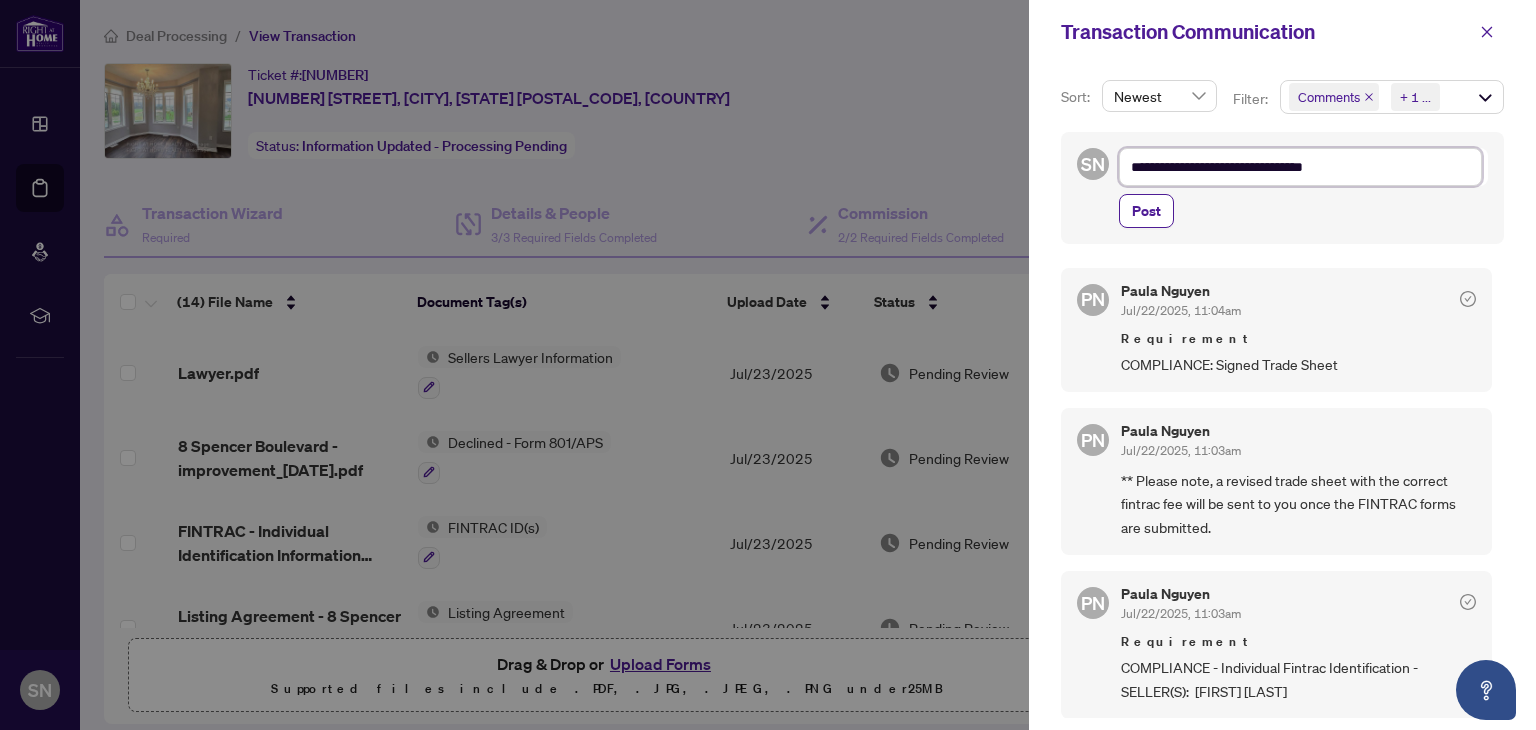 type on "**********" 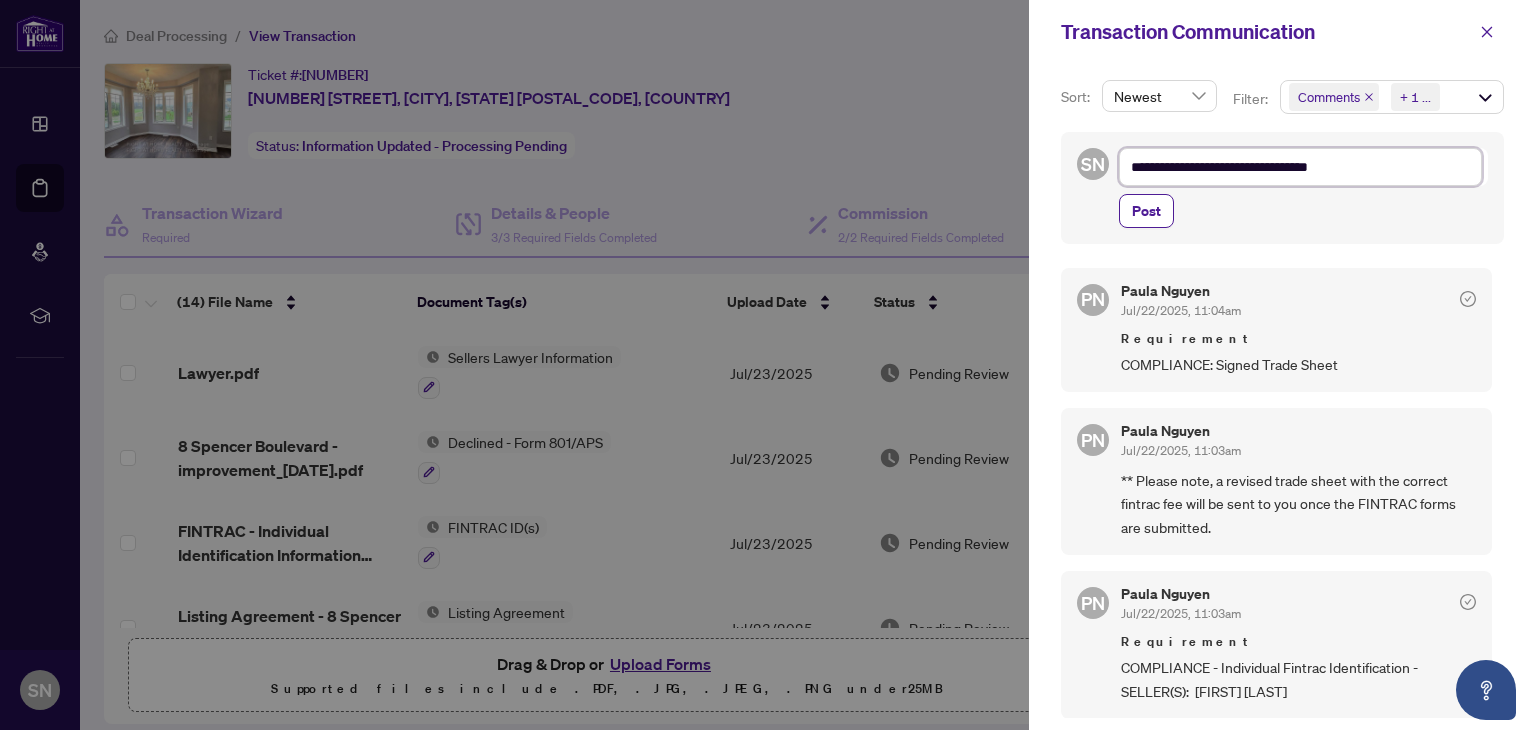 type on "**********" 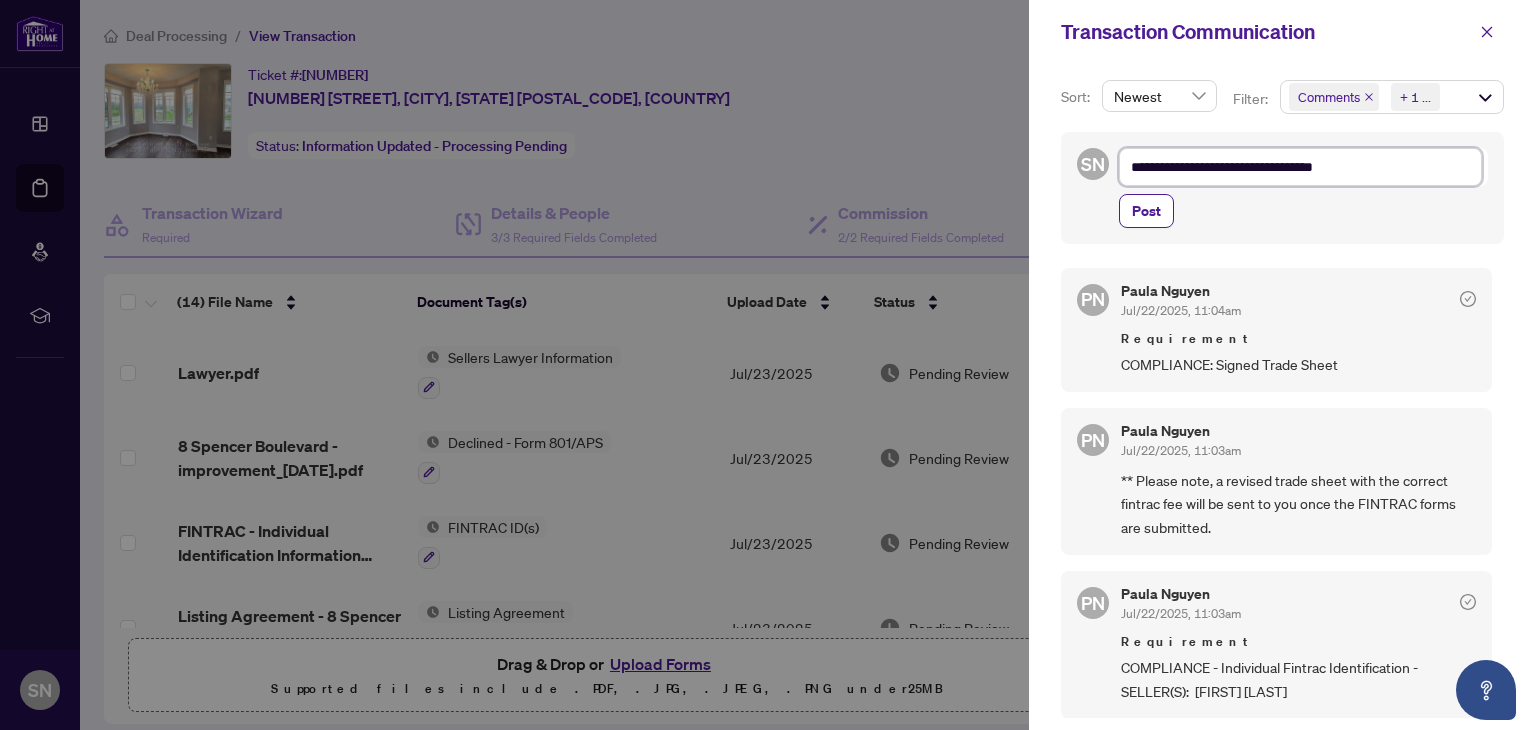 type on "**********" 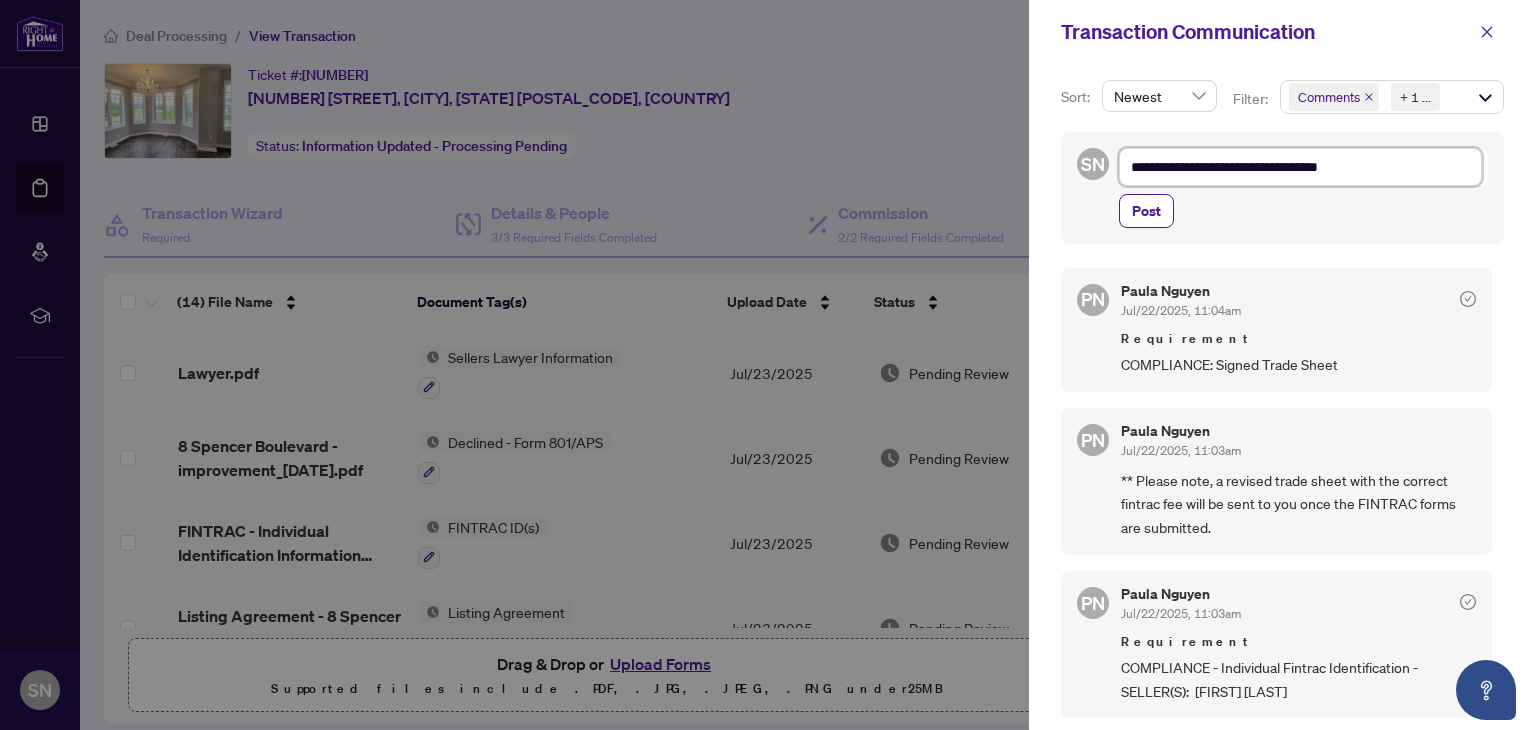 type on "**********" 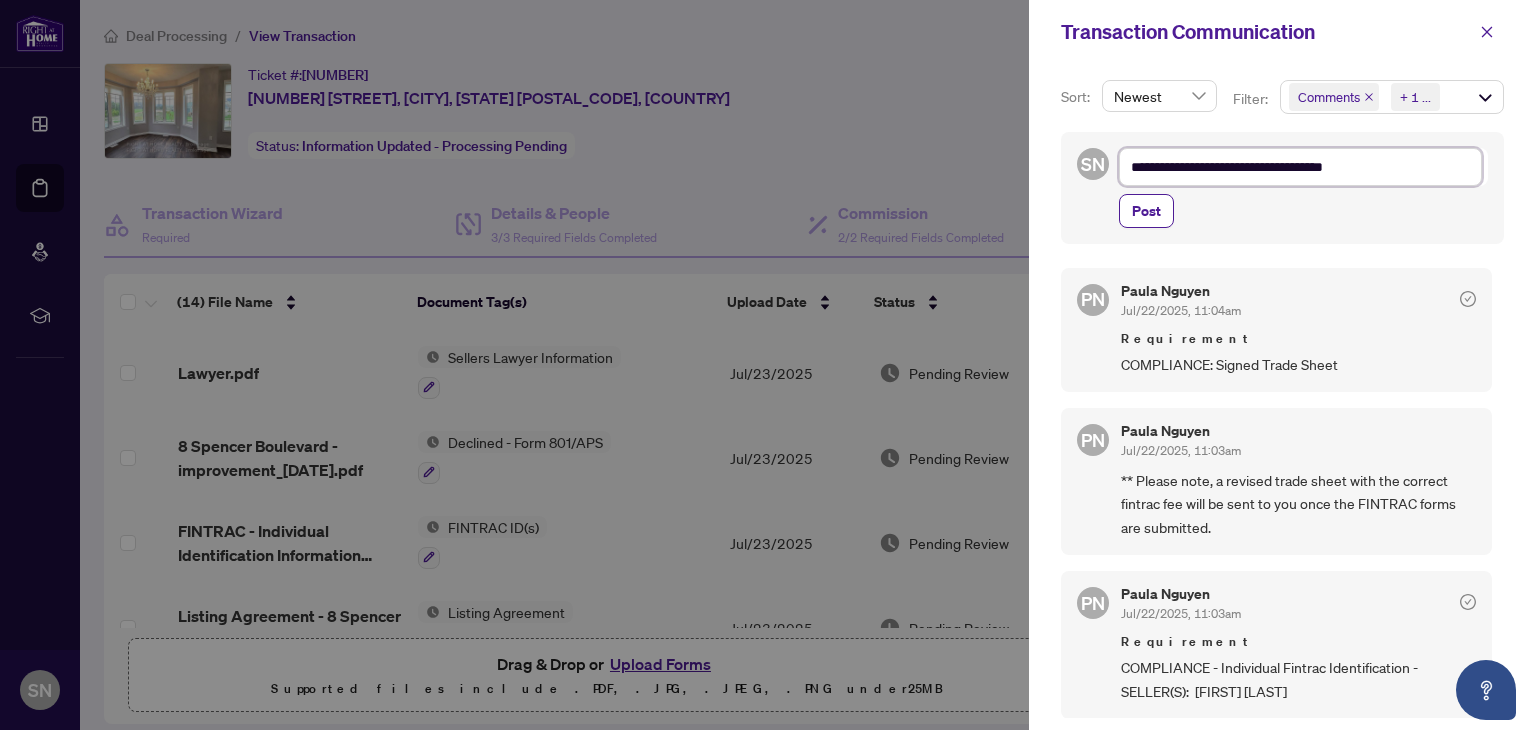 type on "**********" 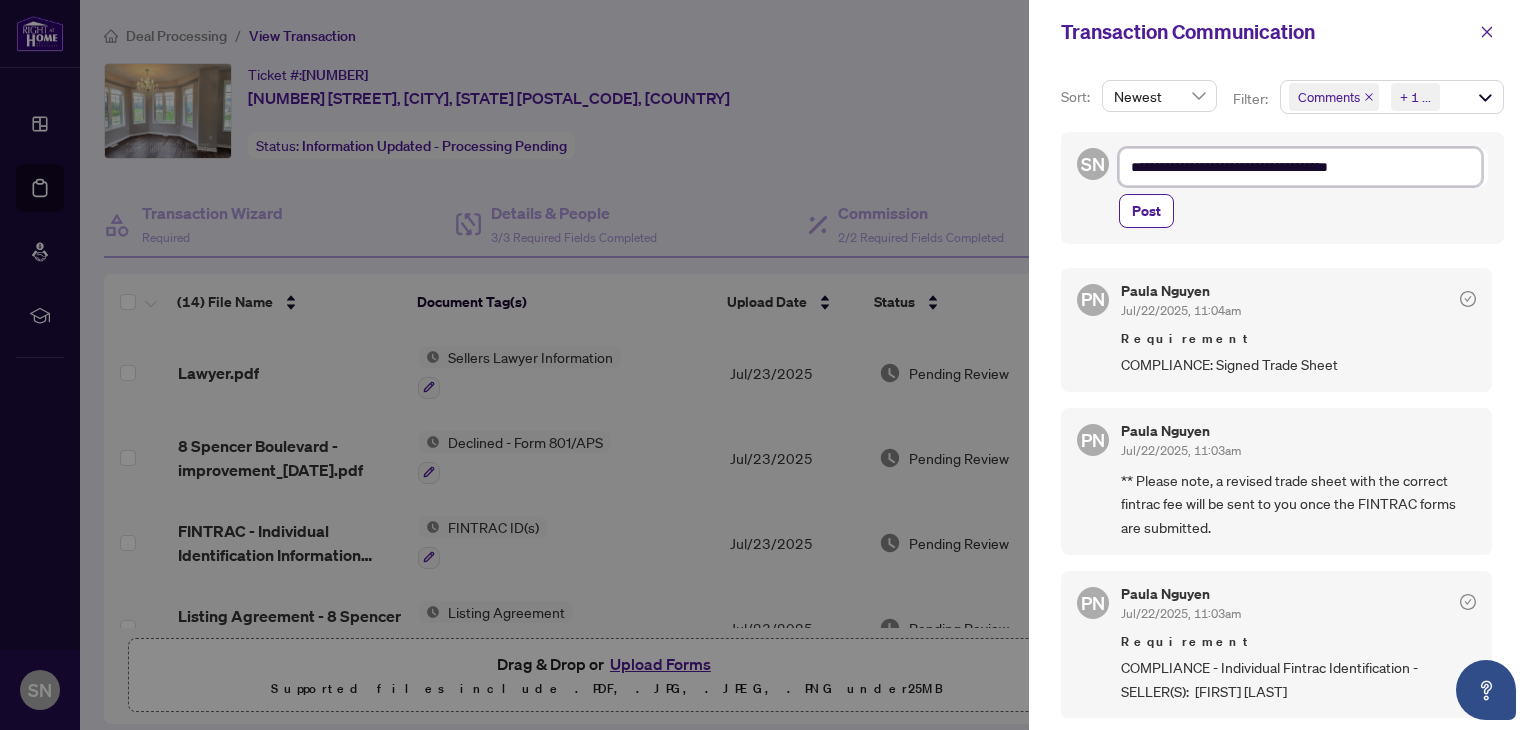 type on "**********" 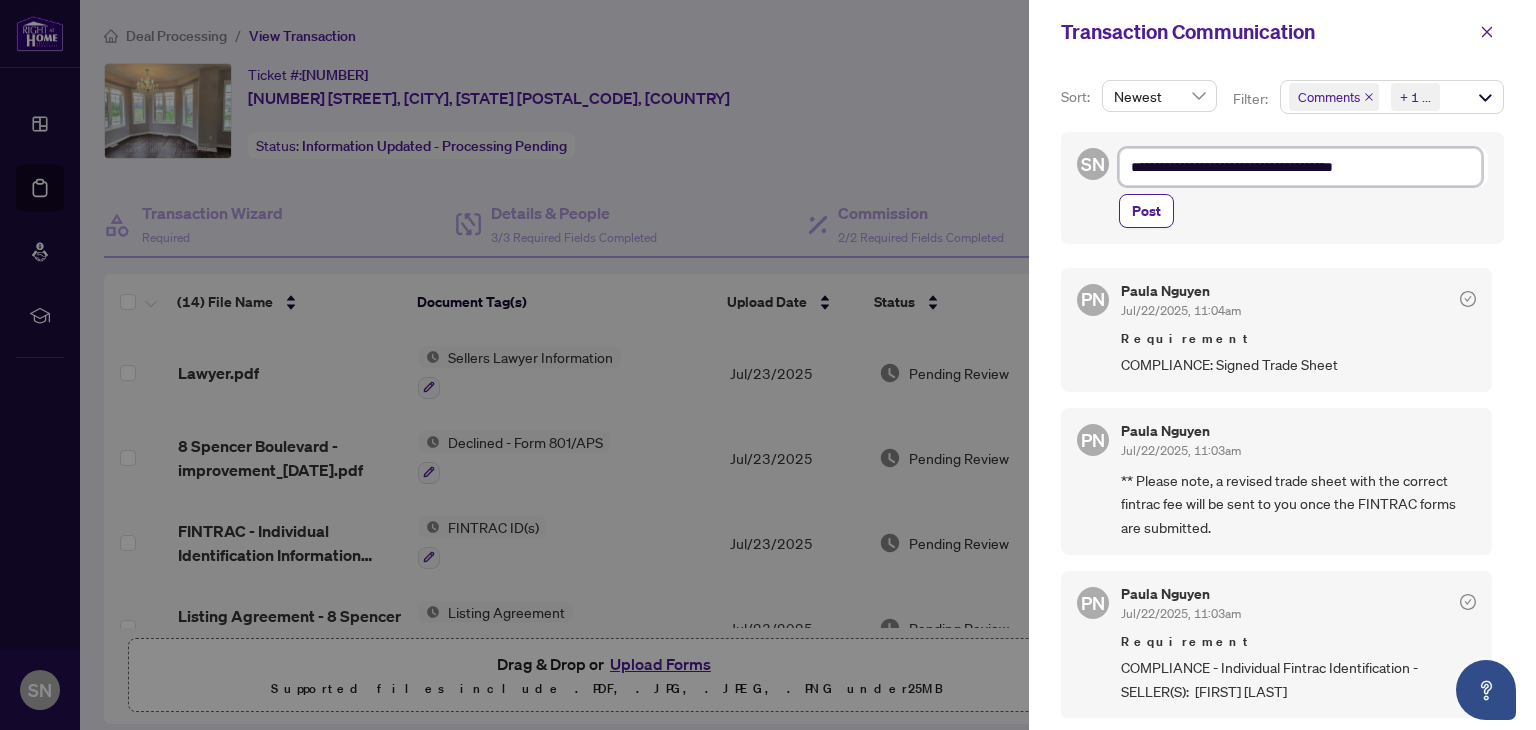 type on "**********" 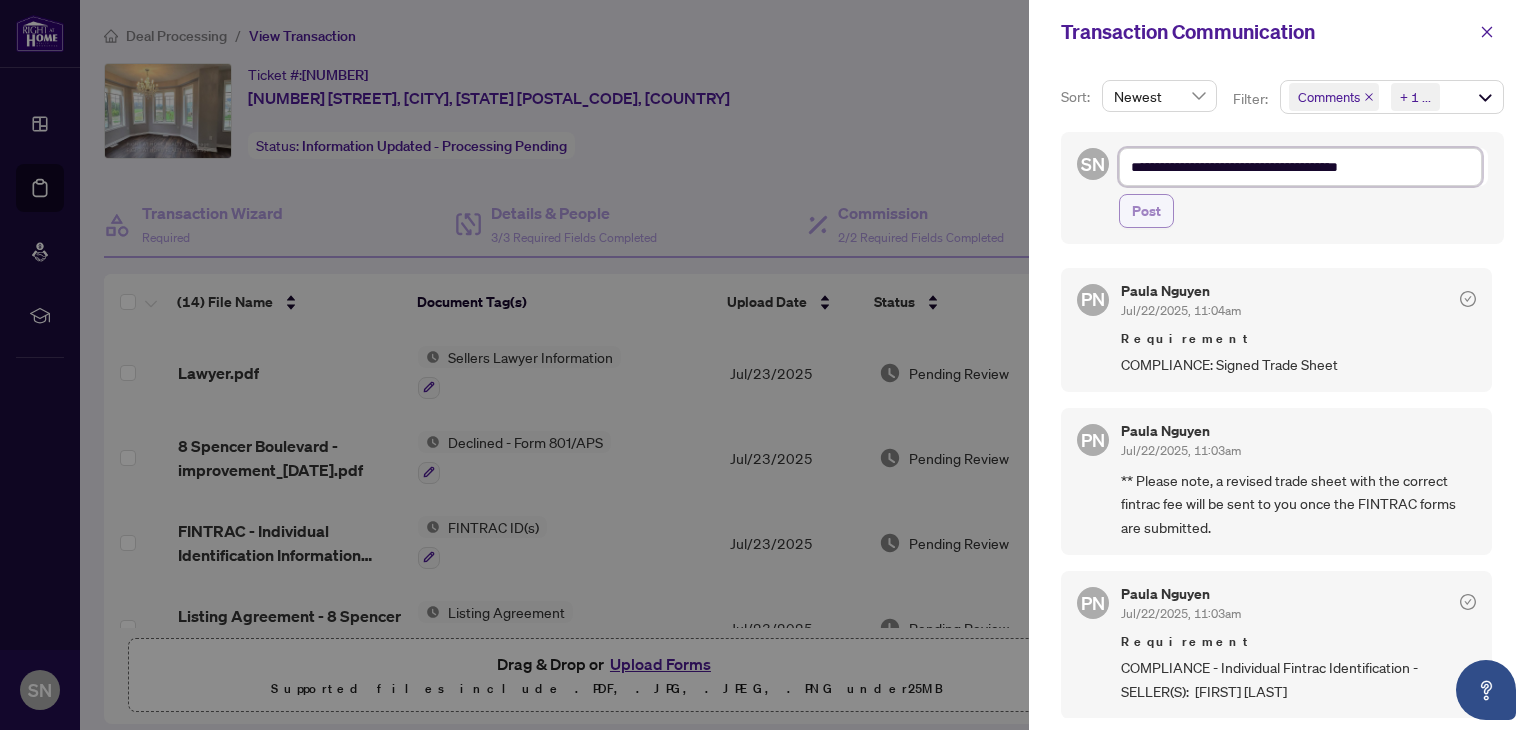 type on "**********" 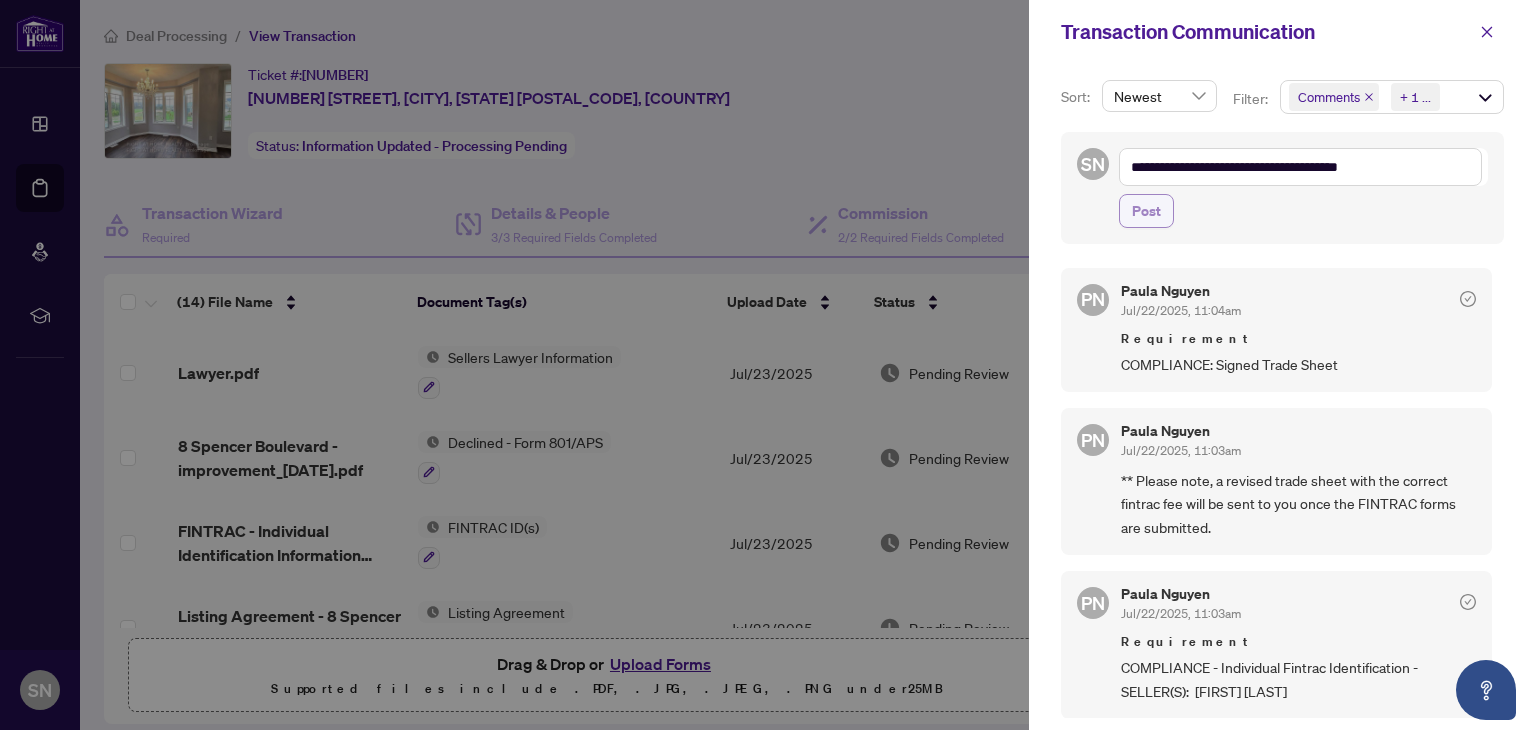 click on "Post" at bounding box center (1146, 211) 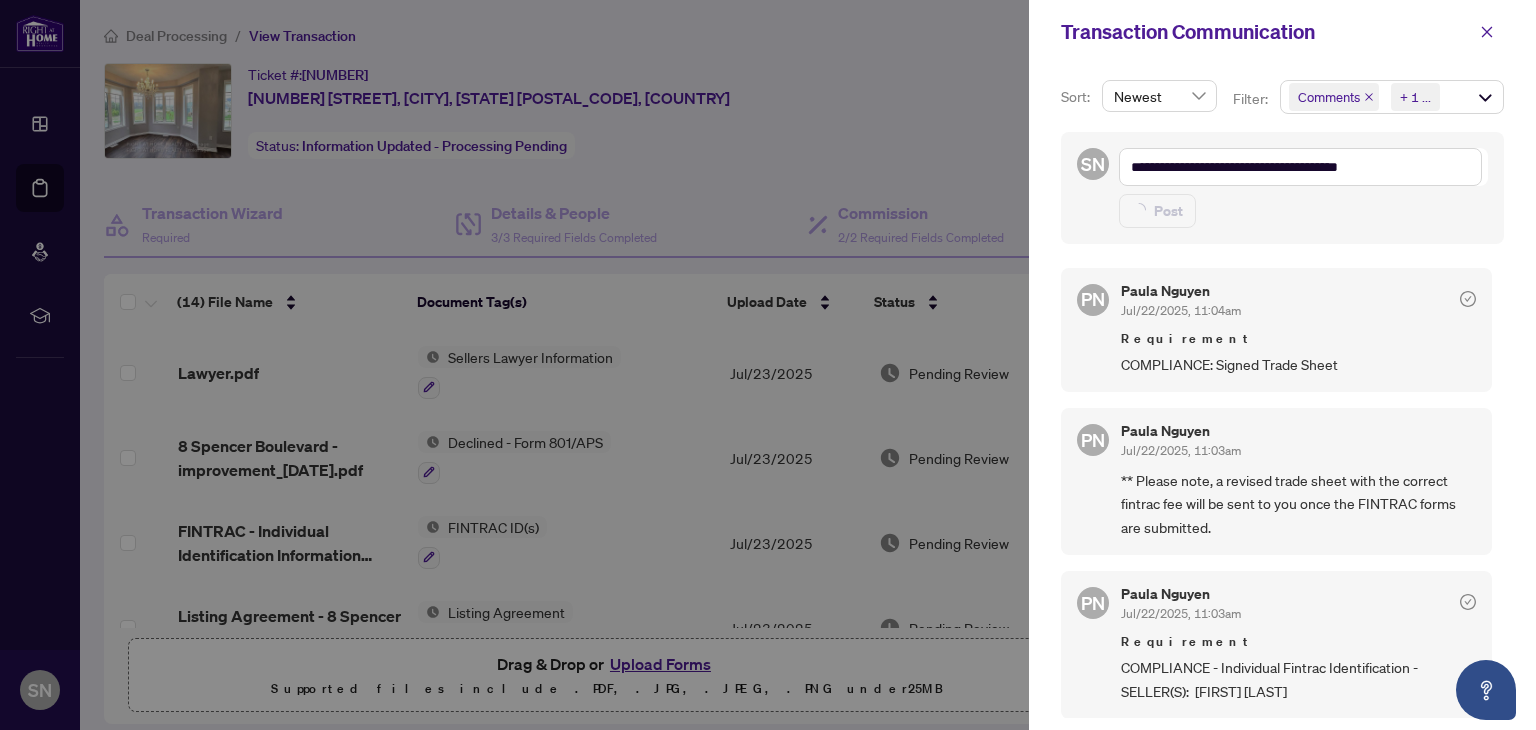 type 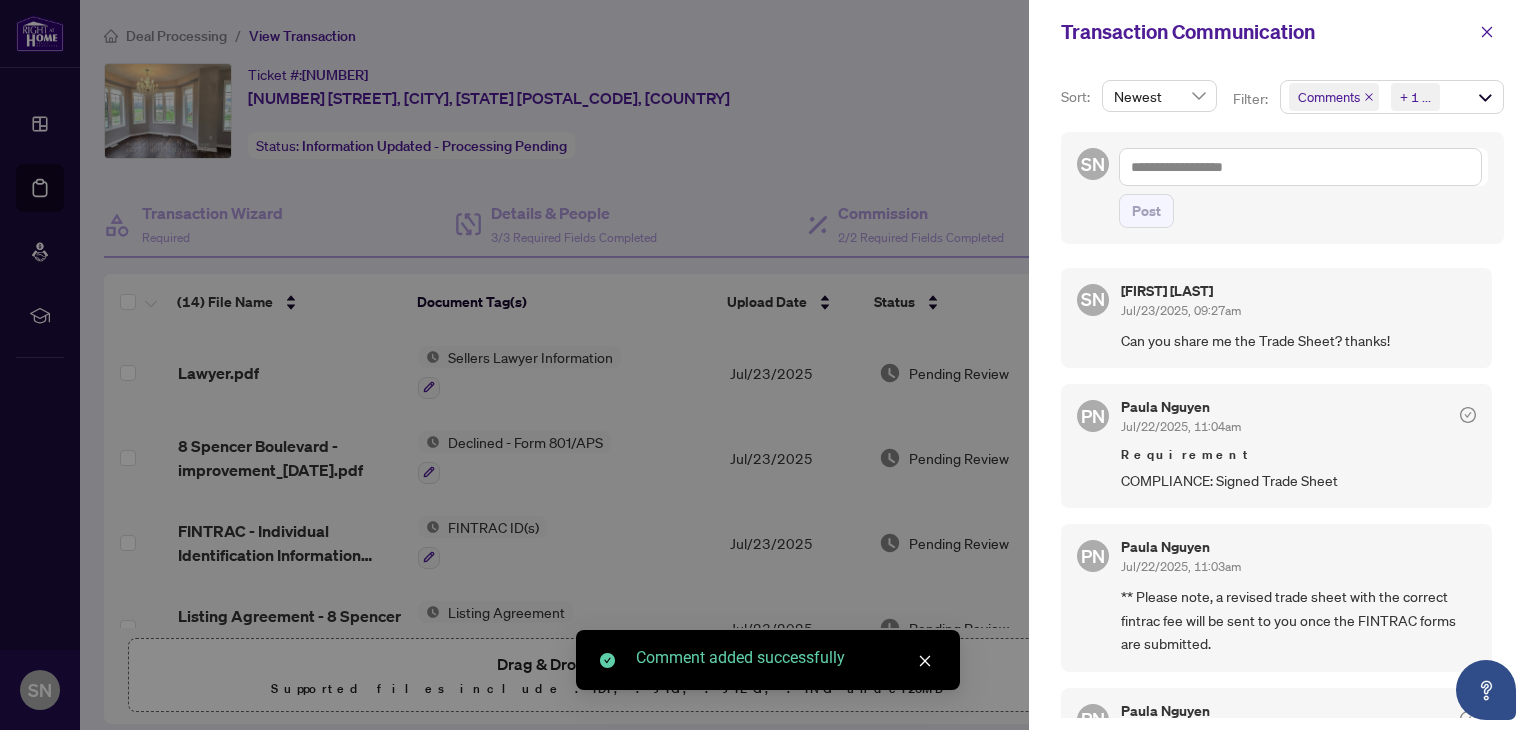 click at bounding box center [768, 365] 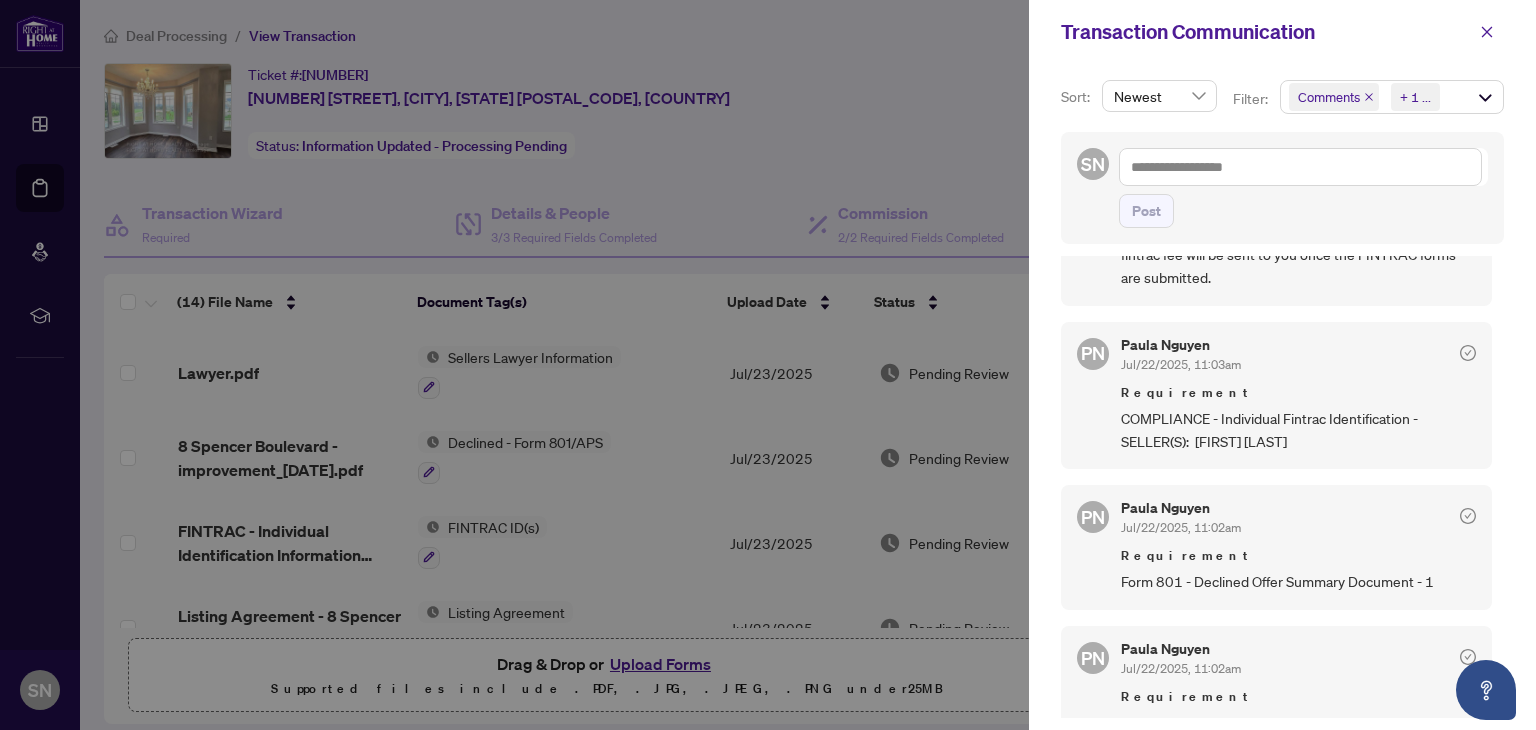 scroll, scrollTop: 0, scrollLeft: 0, axis: both 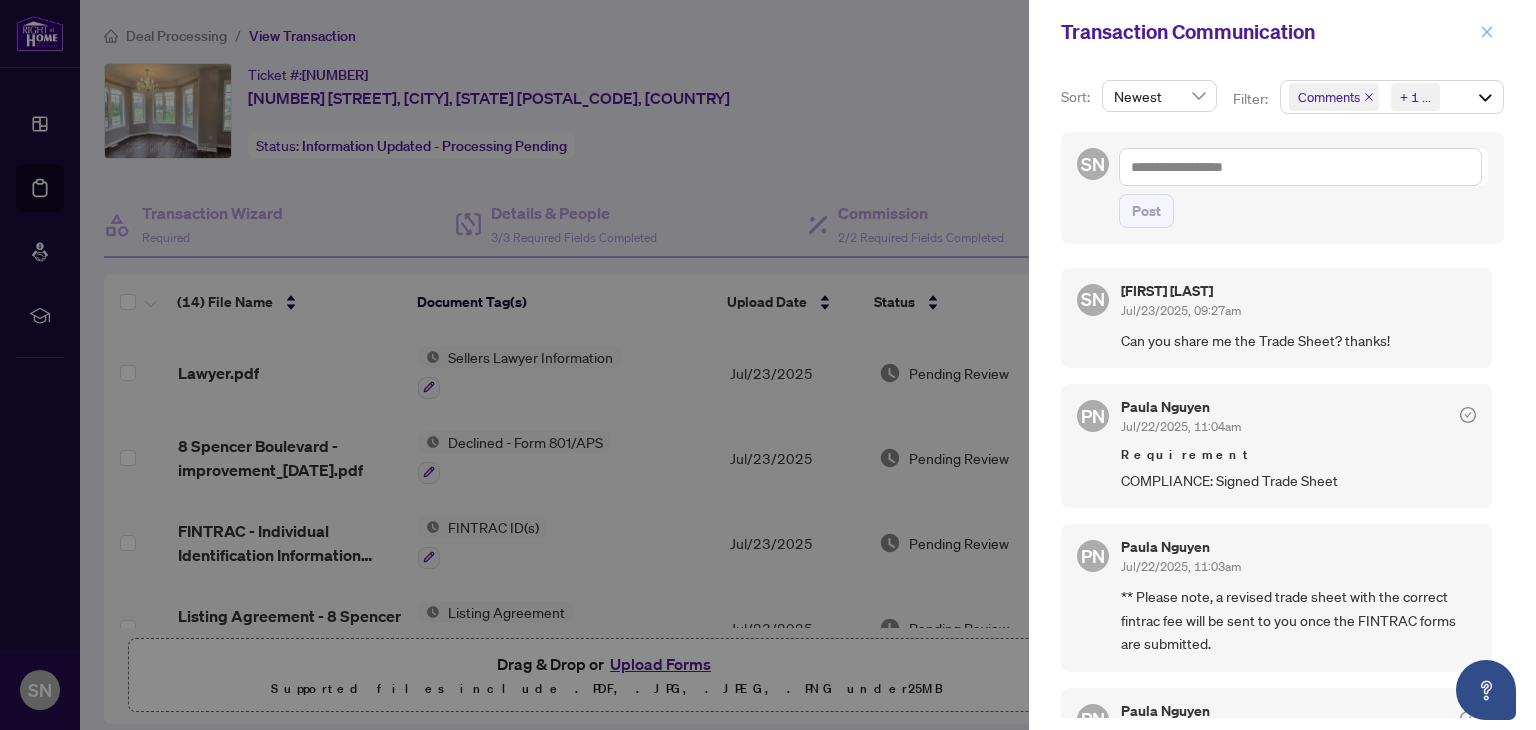 click 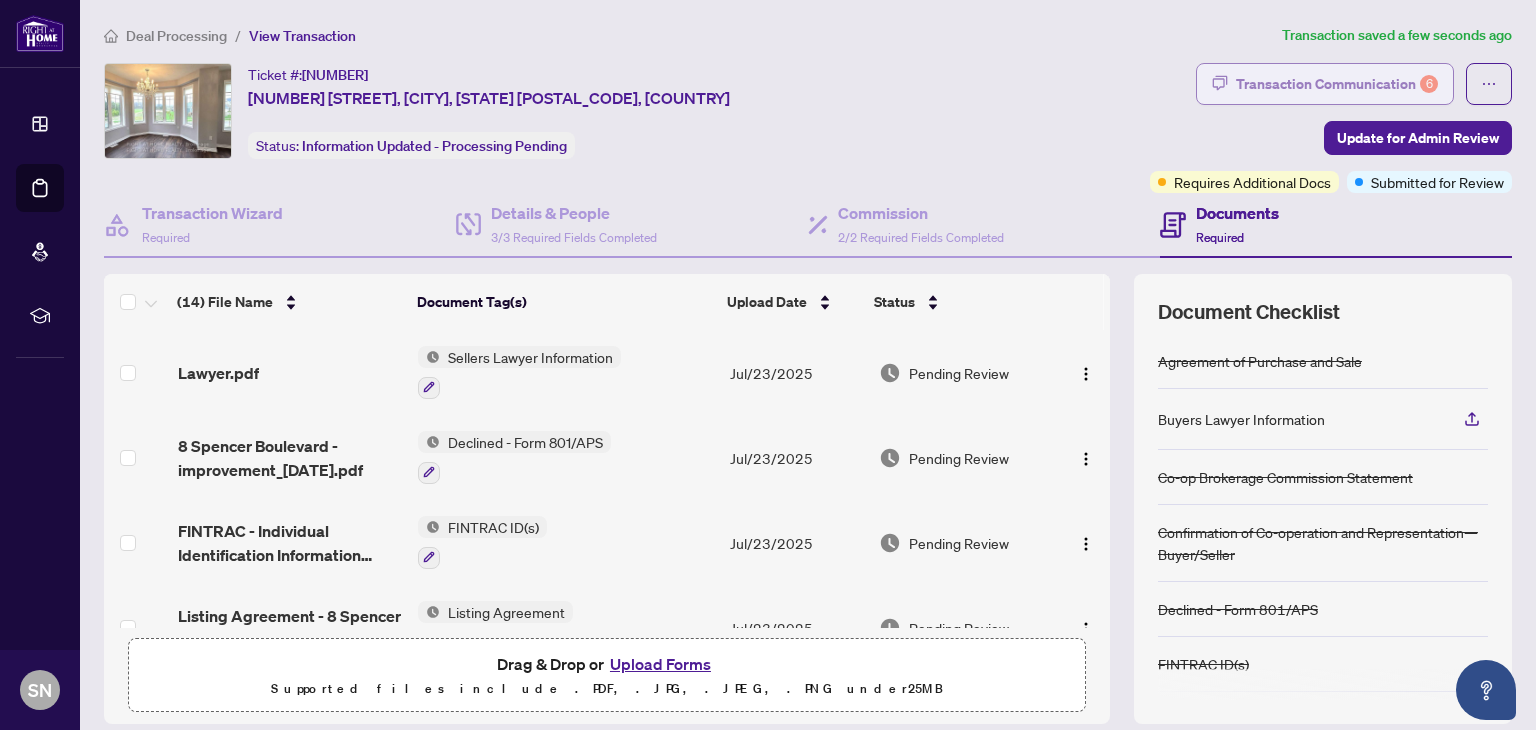 click on "Transaction Communication 6" at bounding box center [1337, 84] 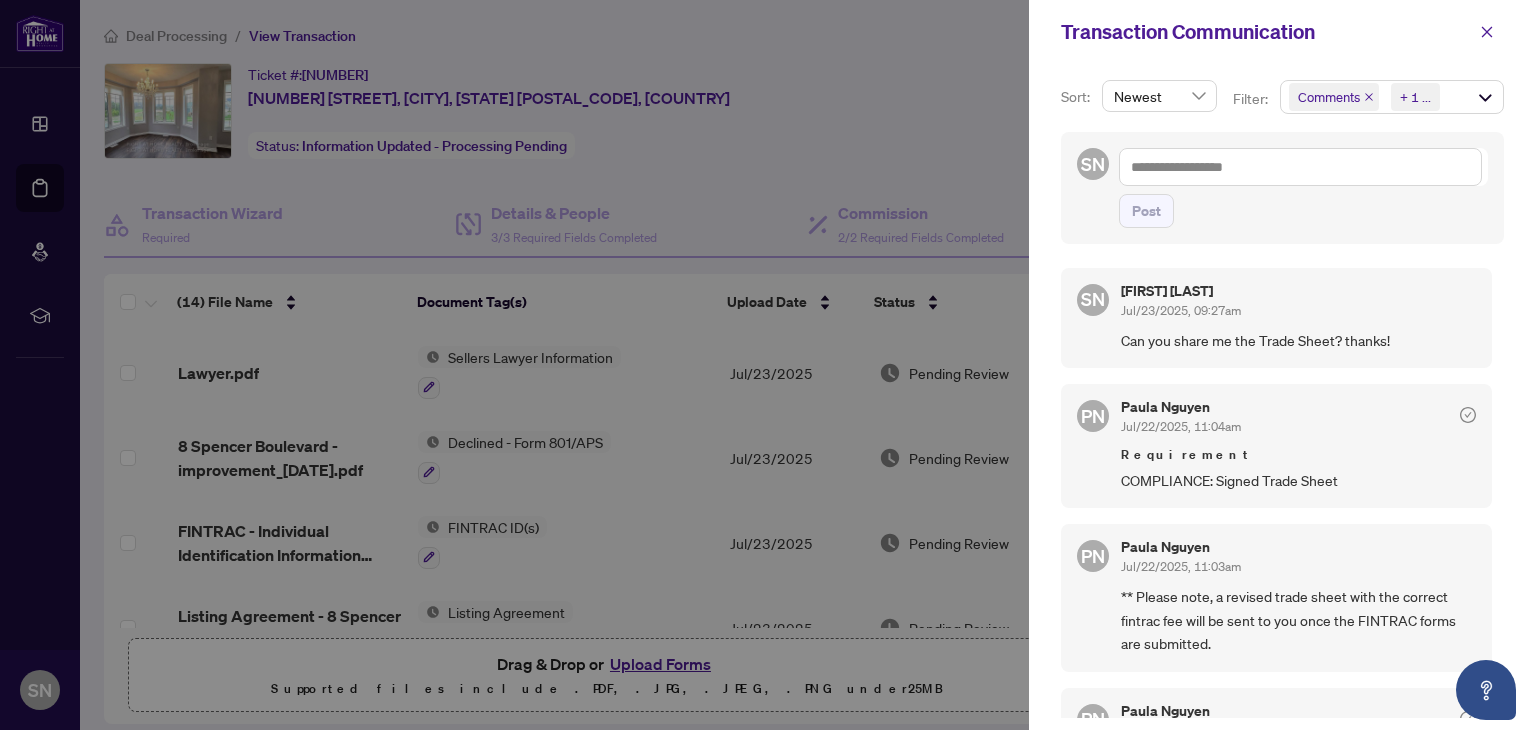click on "Jul/22/2025, 11:04am" at bounding box center (1181, 426) 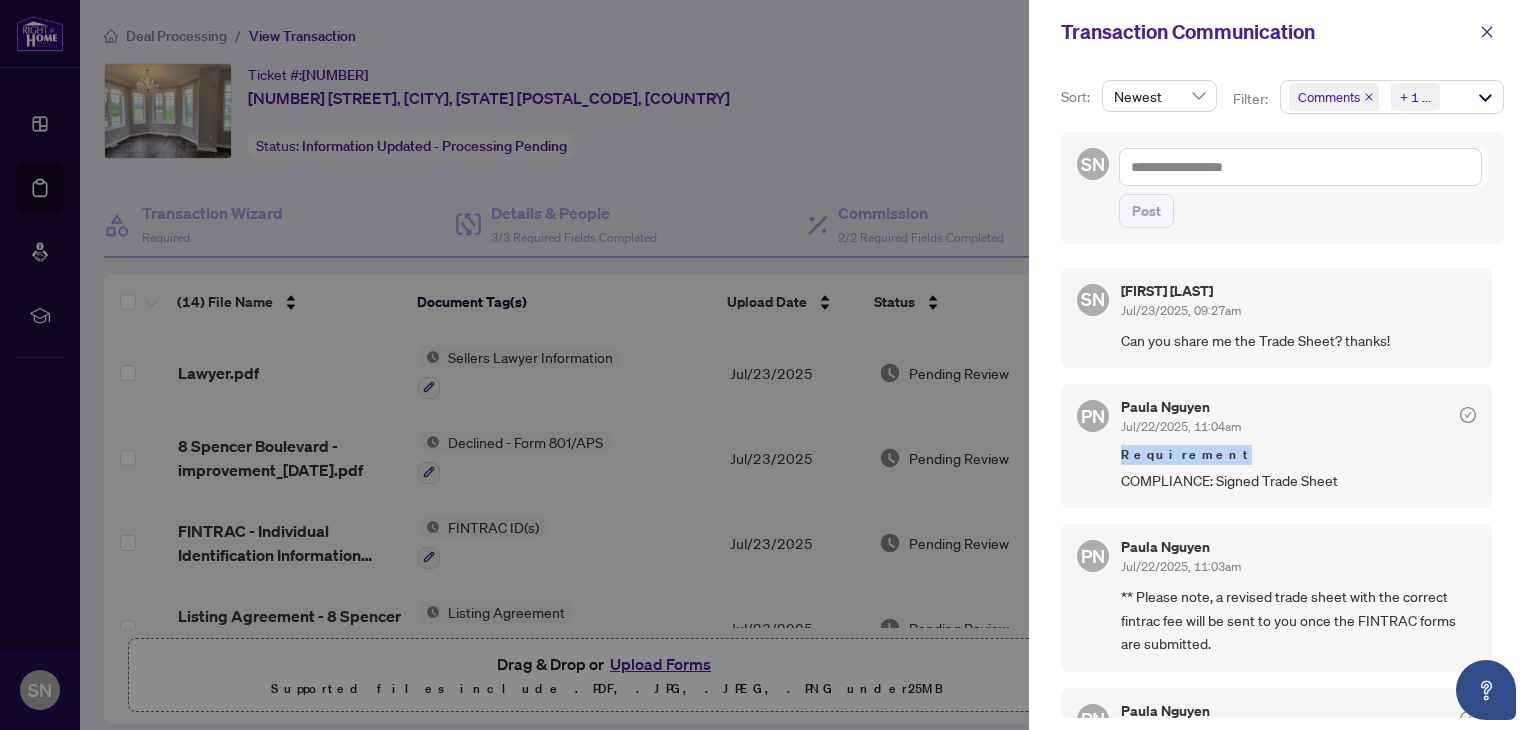 click on "Requirement" at bounding box center (1298, 455) 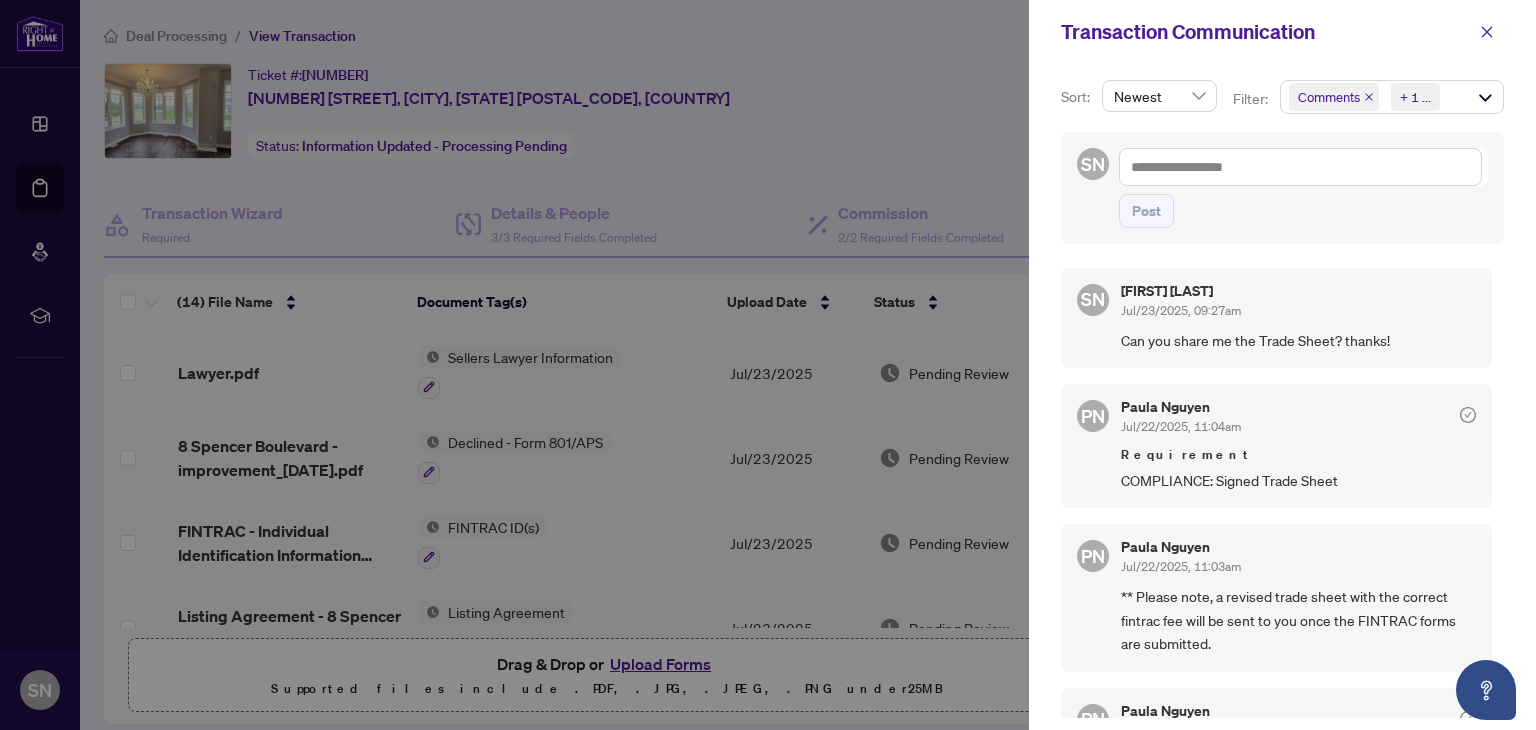 click on "Jul/22/2025, 11:04am" at bounding box center [1181, 426] 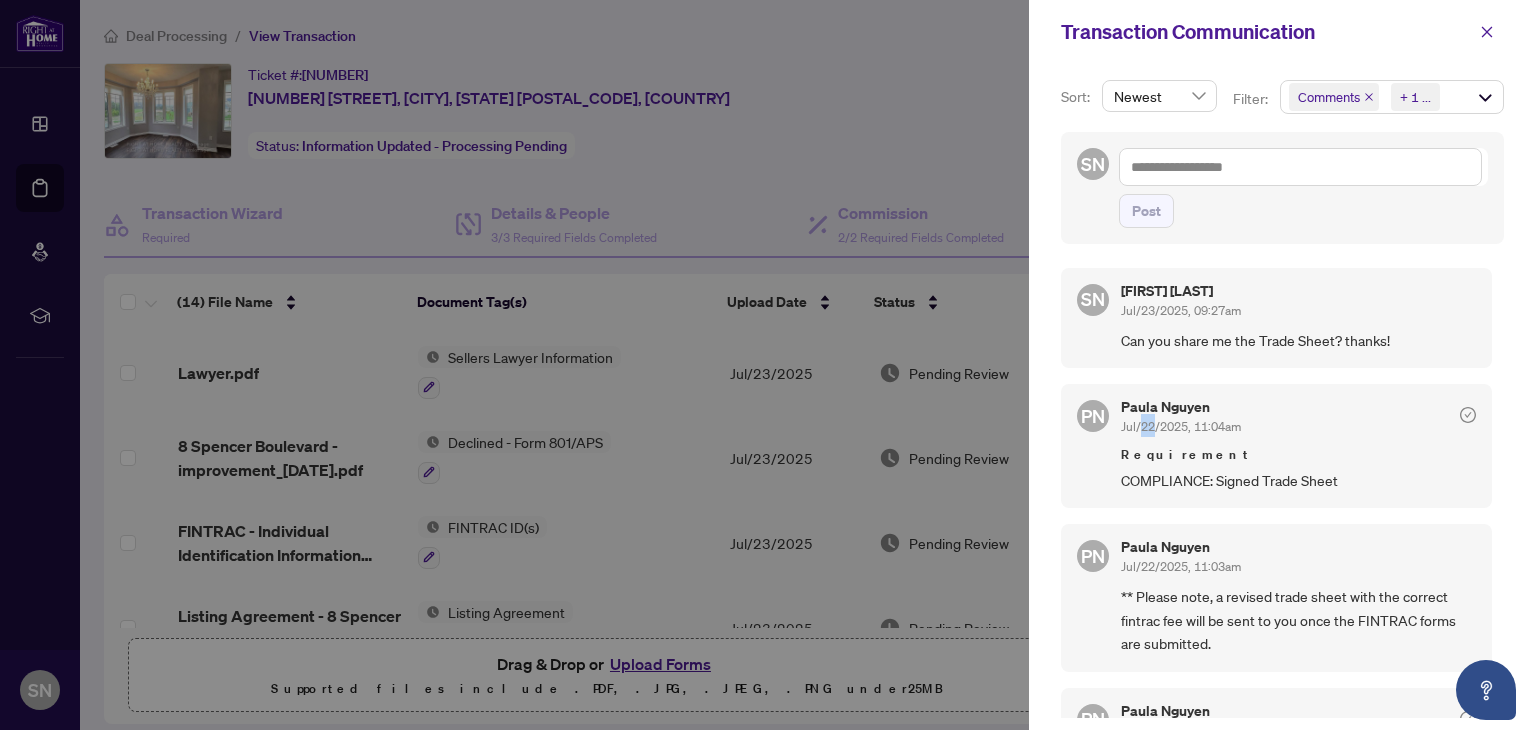 click on "Jul/22/2025, 11:04am" at bounding box center (1181, 426) 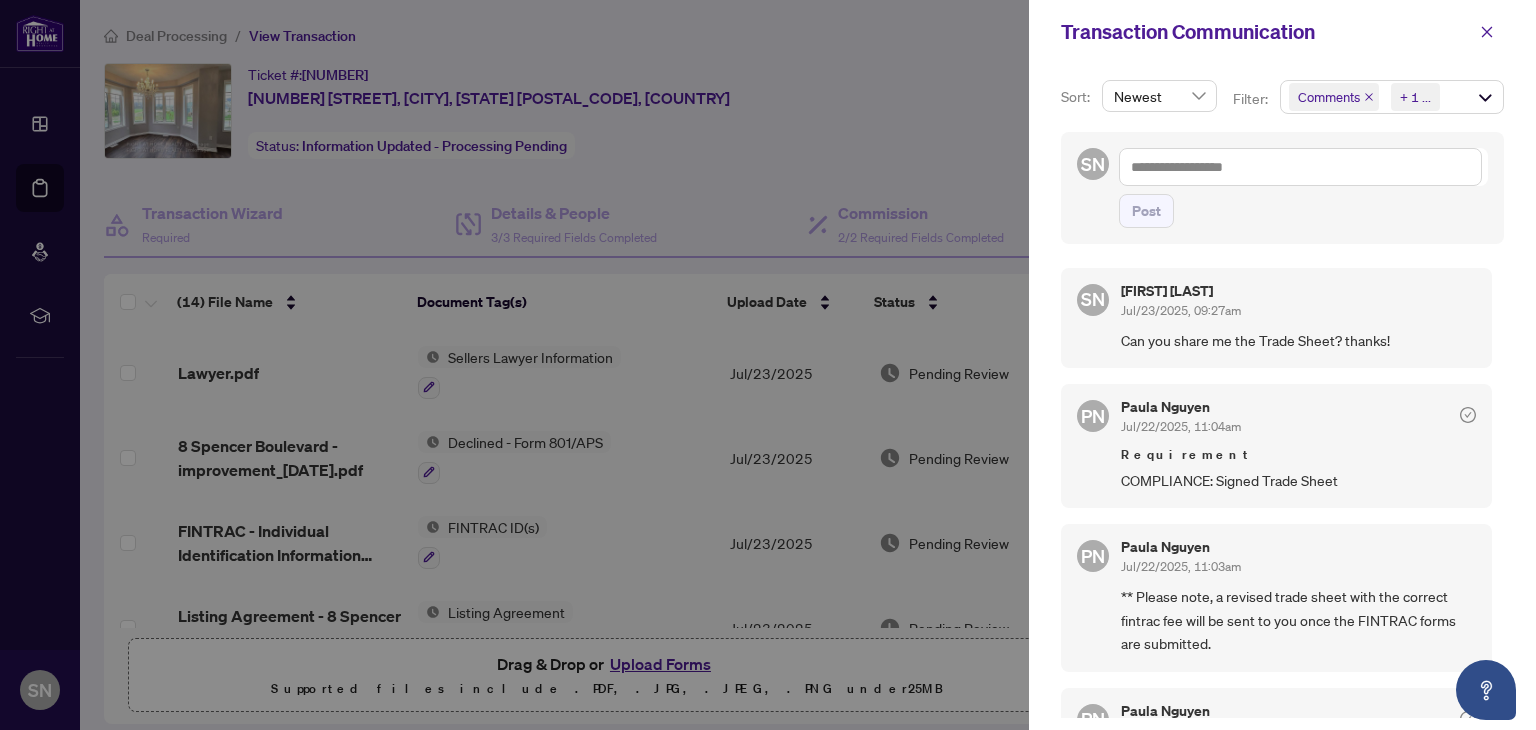 click 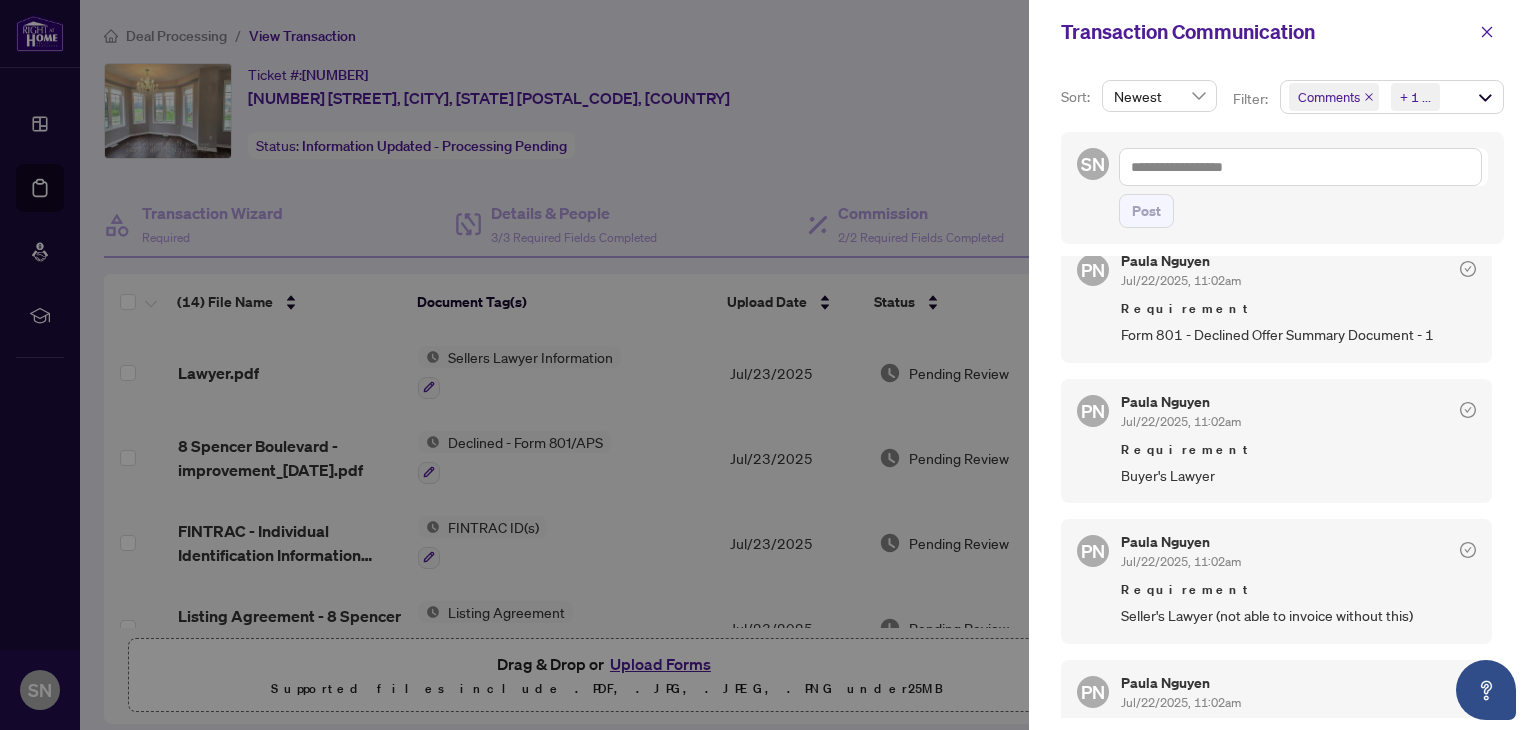 scroll, scrollTop: 0, scrollLeft: 0, axis: both 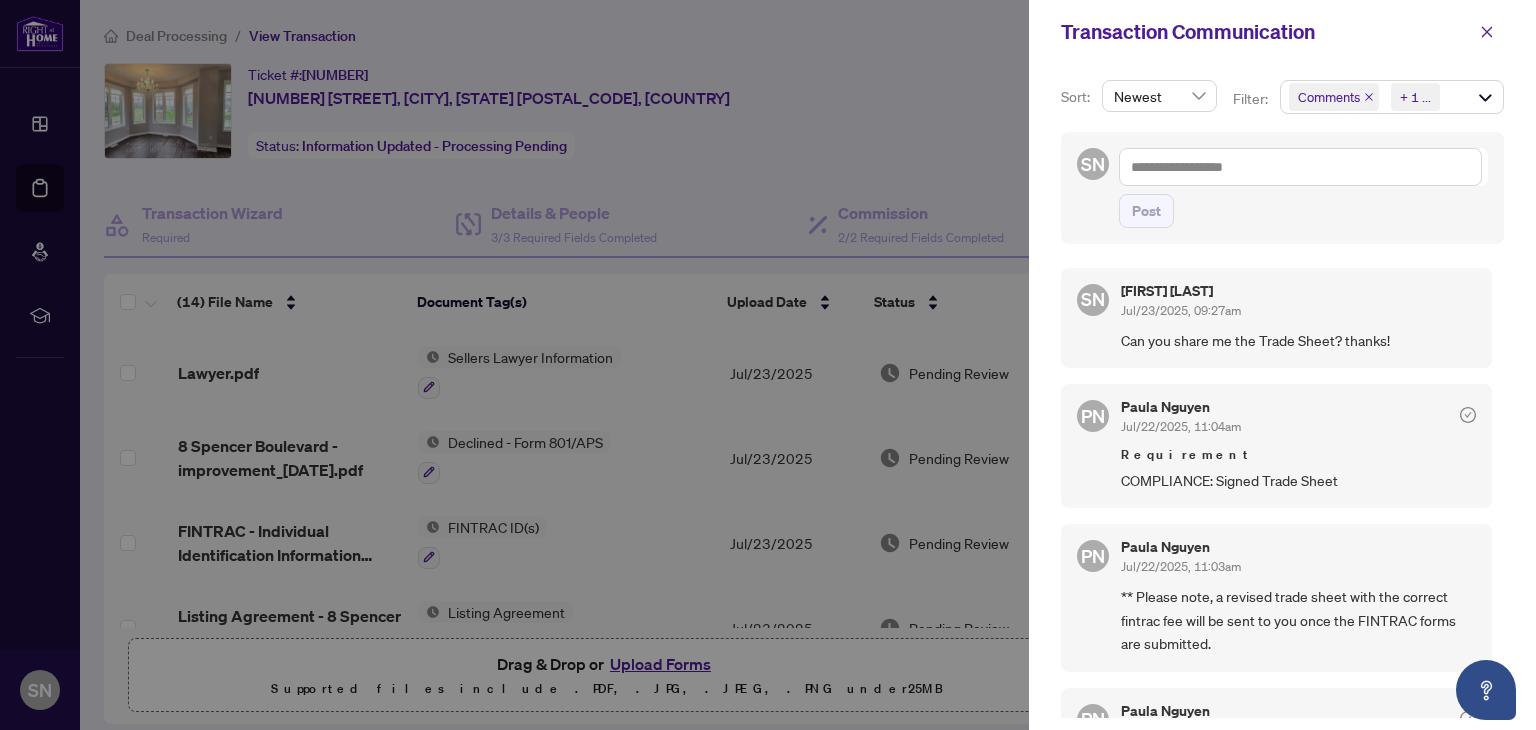 click at bounding box center (768, 365) 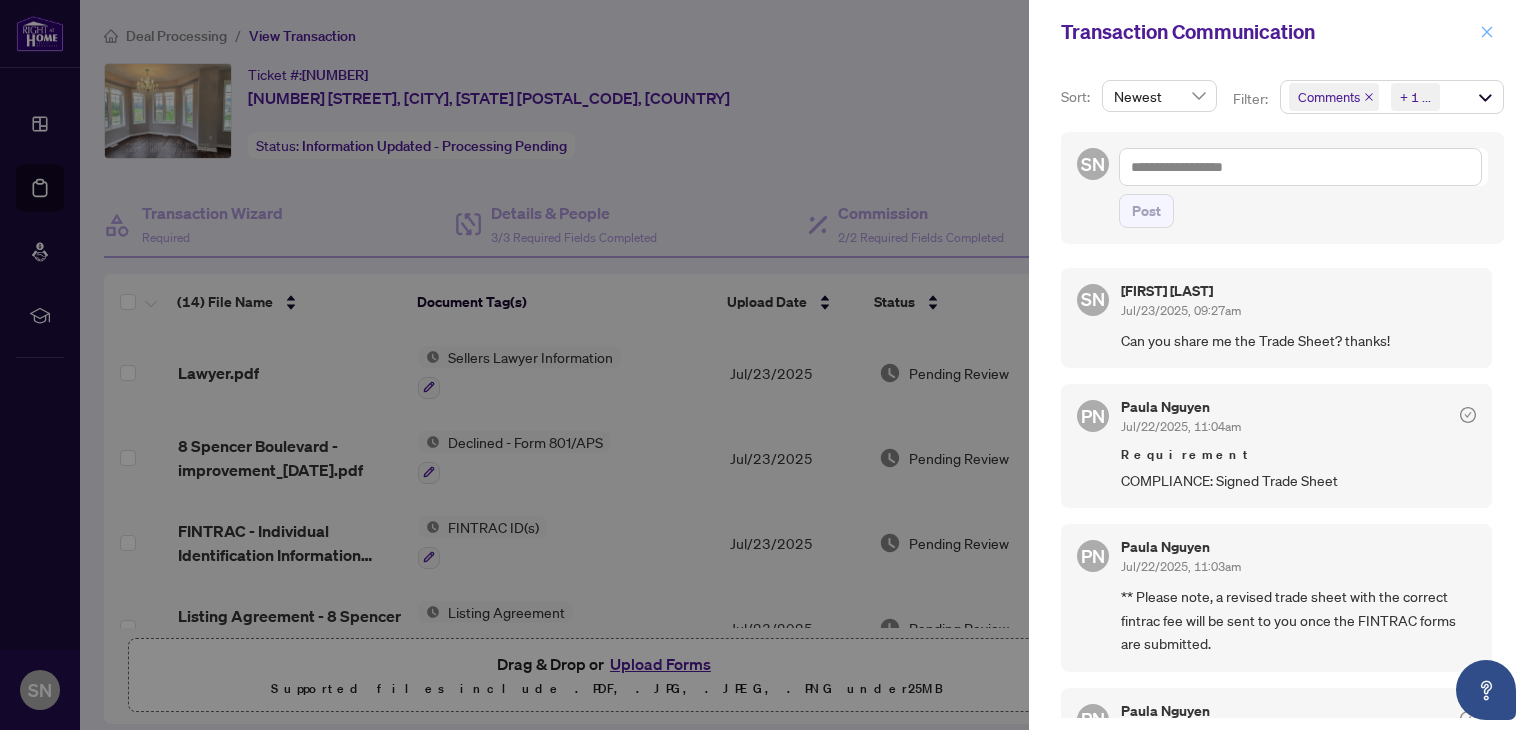 click at bounding box center [1487, 32] 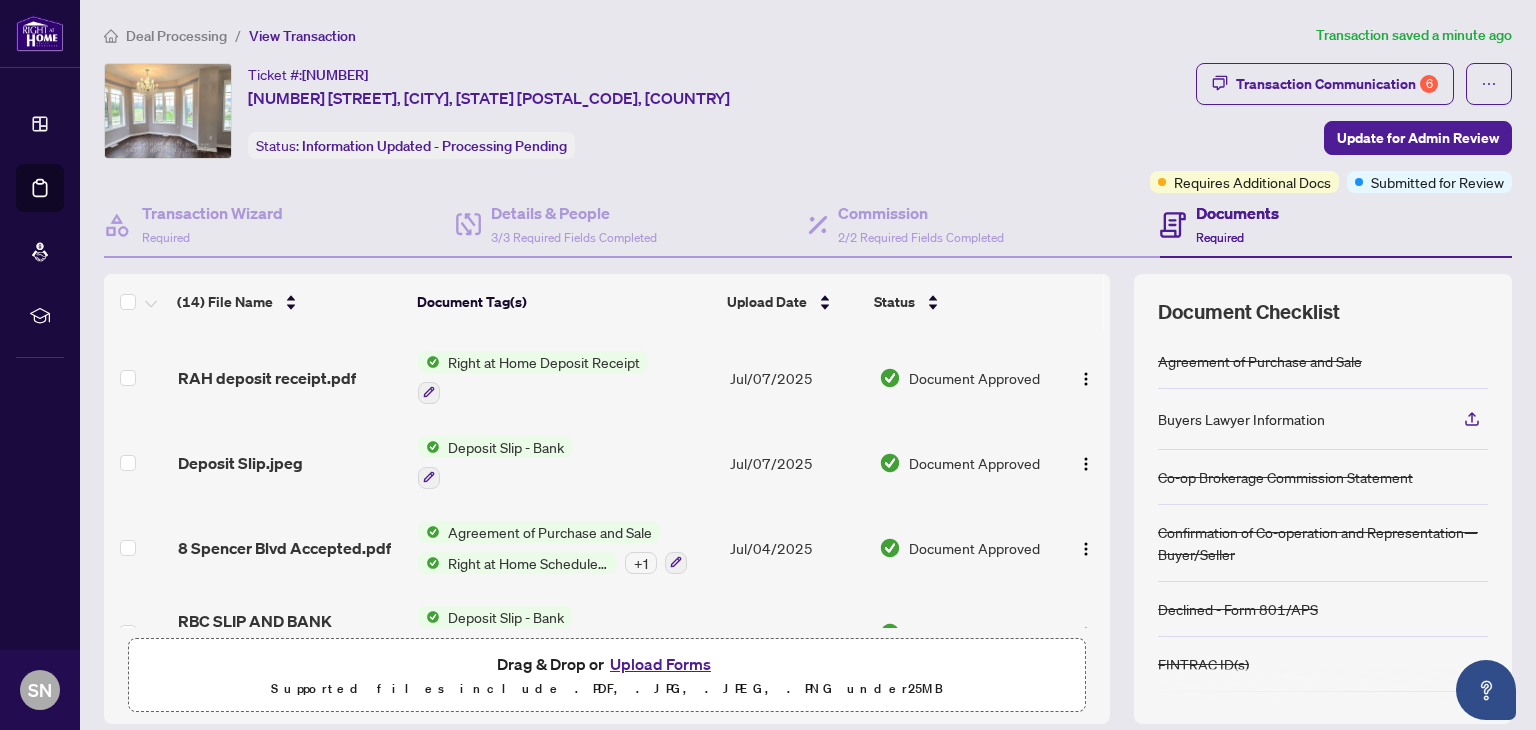 scroll, scrollTop: 869, scrollLeft: 0, axis: vertical 